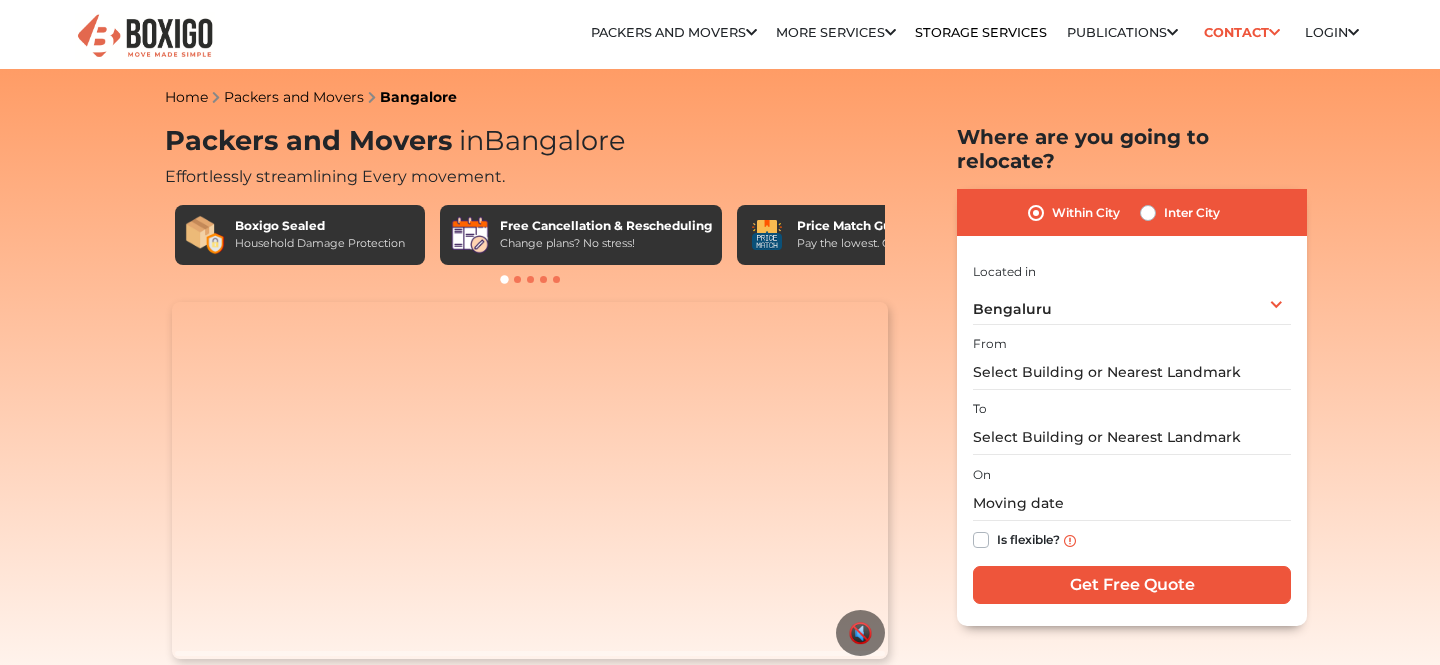 scroll, scrollTop: 0, scrollLeft: 0, axis: both 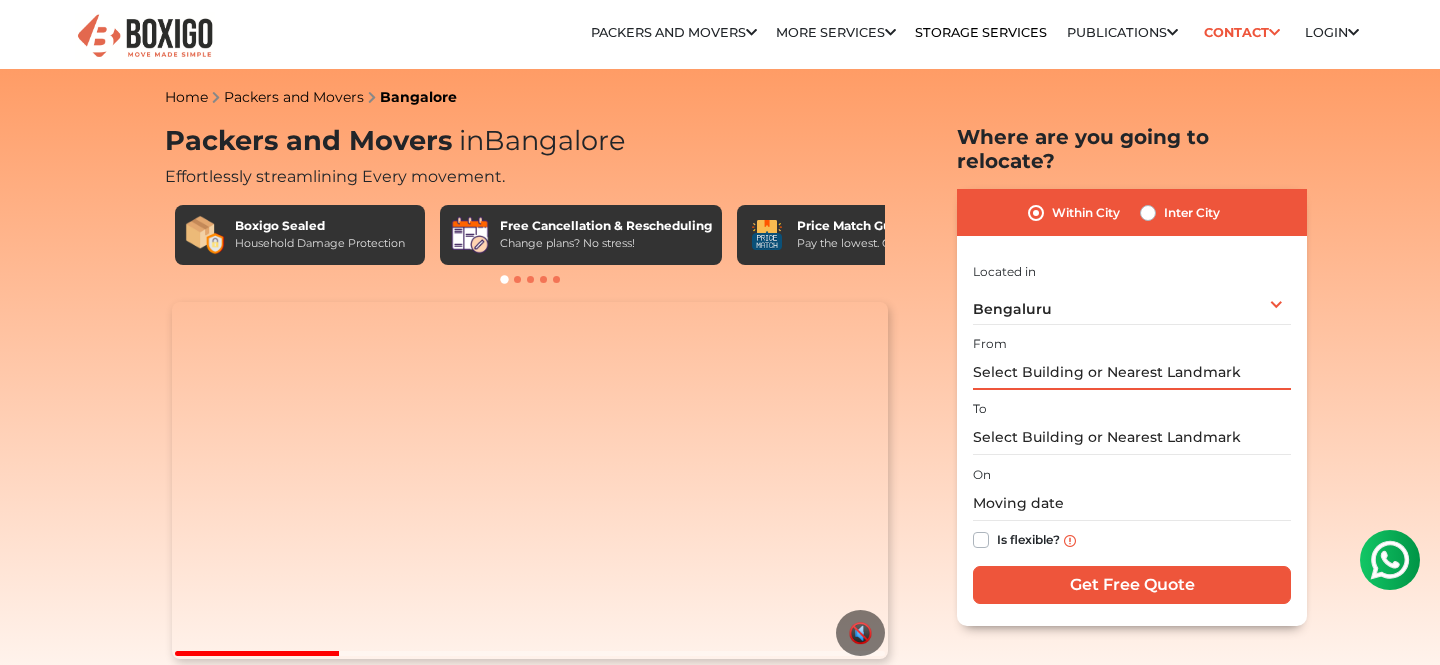 click at bounding box center [1132, 372] 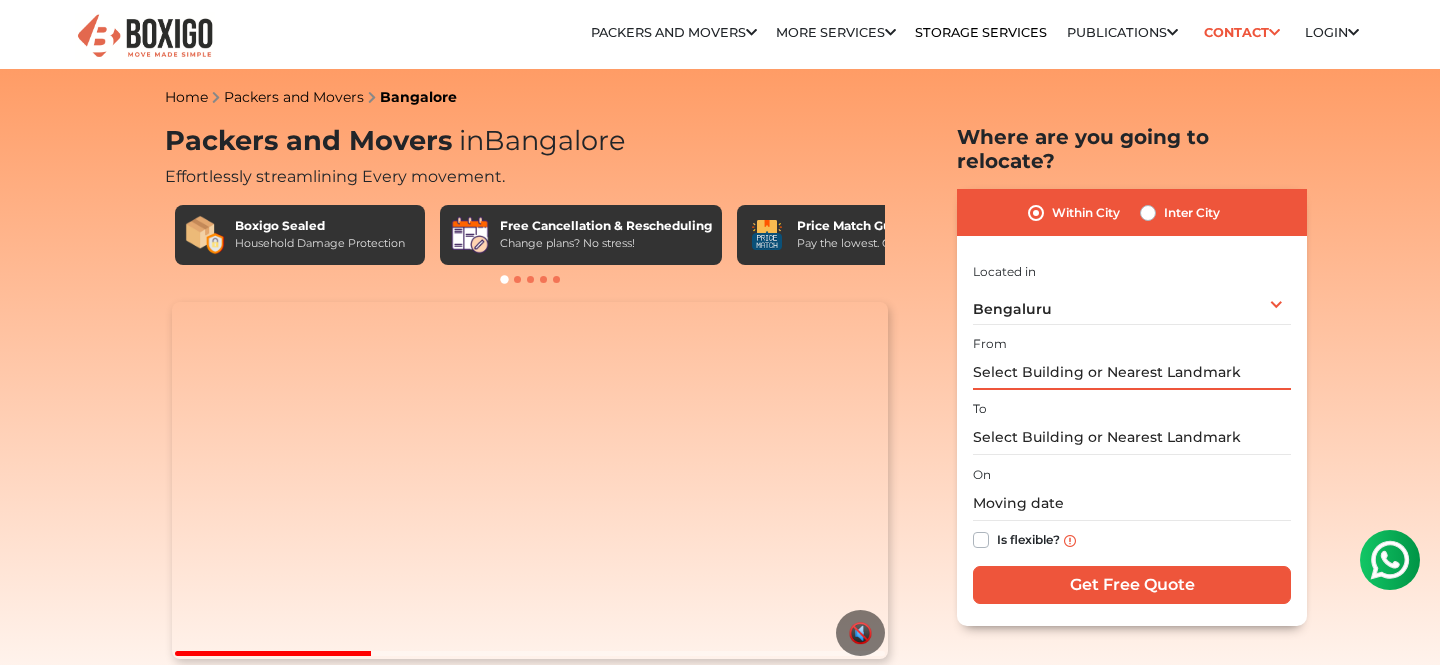 click at bounding box center [1132, 372] 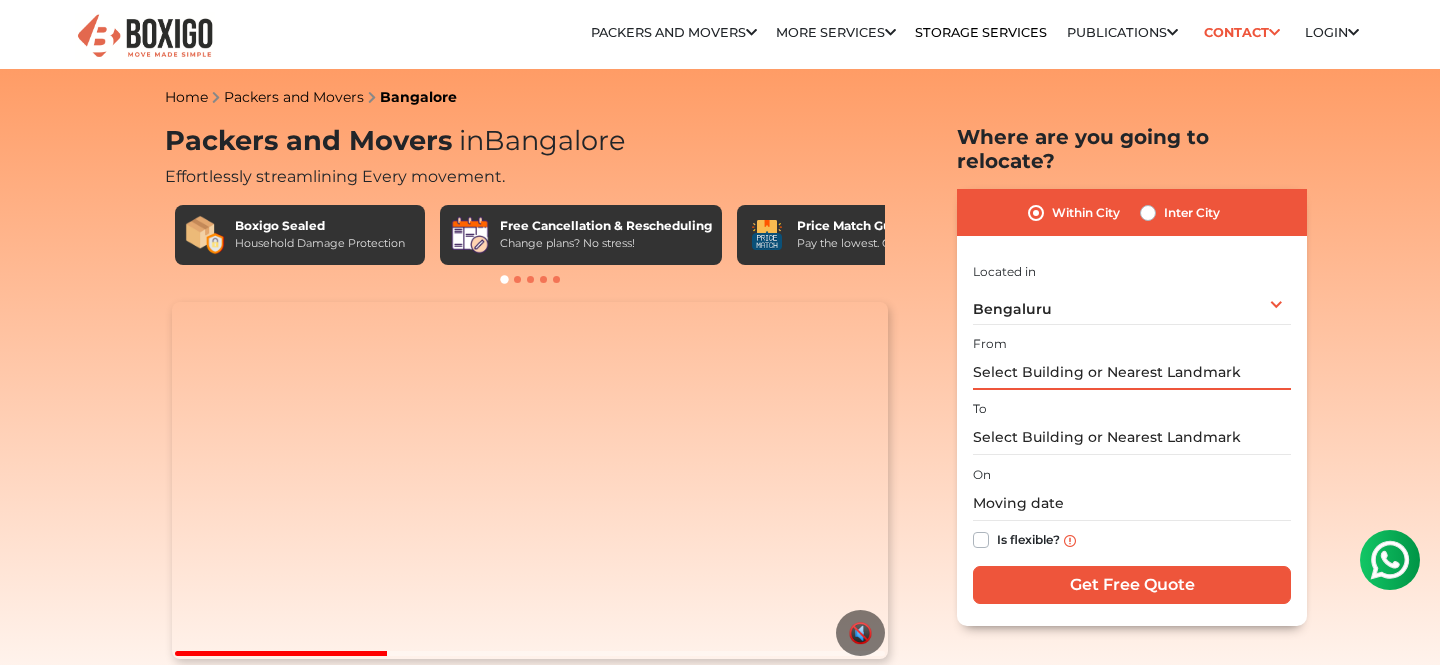 click at bounding box center (1132, 372) 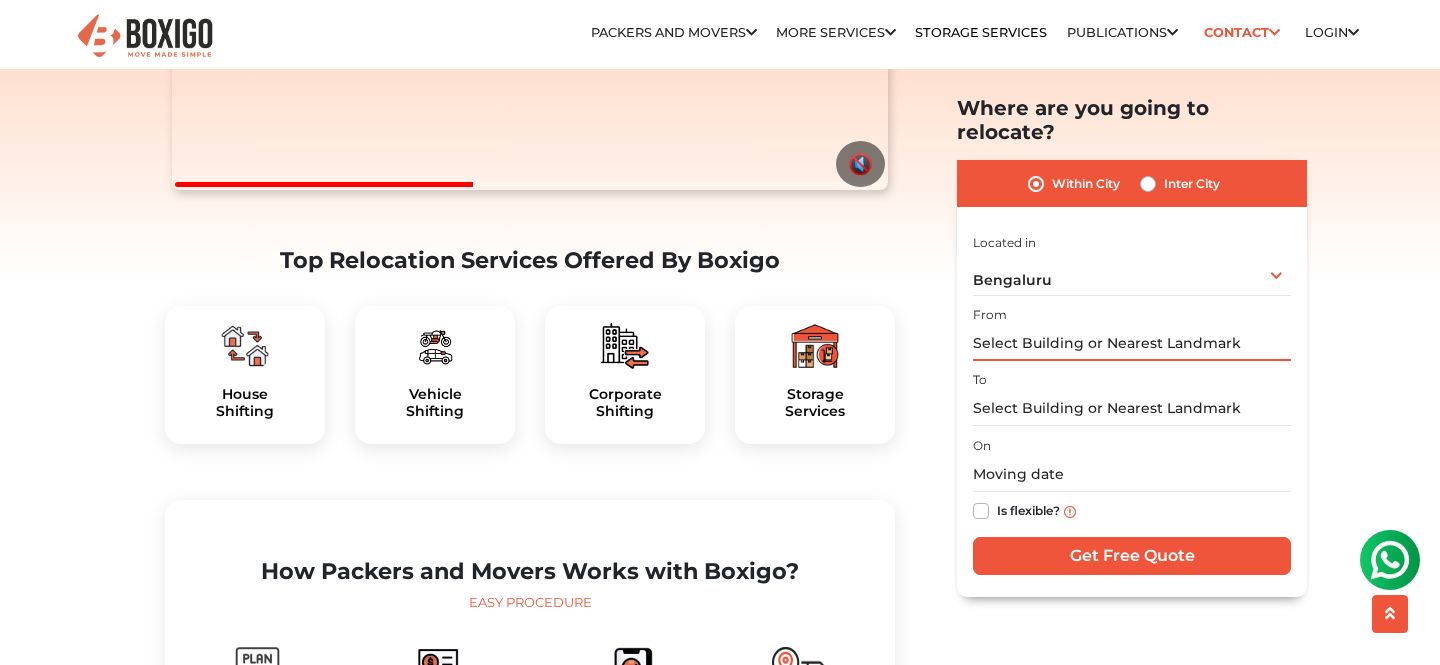 scroll, scrollTop: 527, scrollLeft: 0, axis: vertical 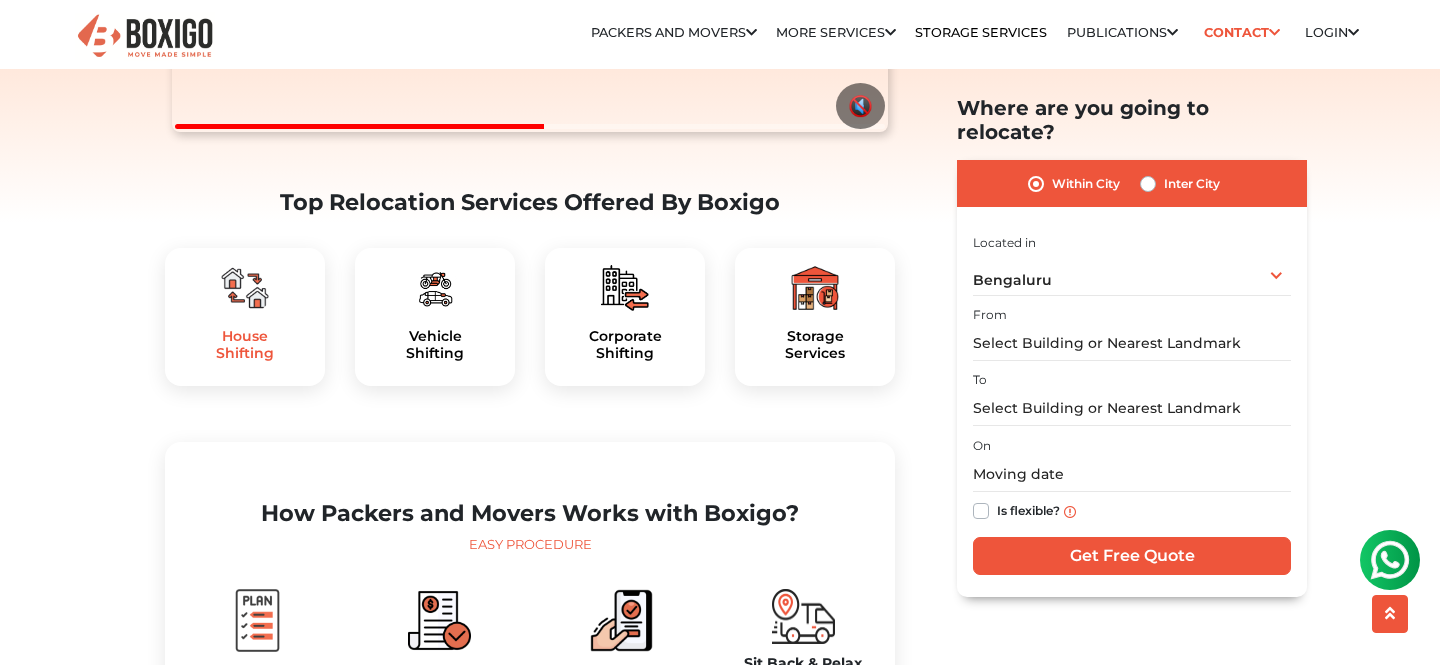 click on "House   Shifting" at bounding box center (245, 345) 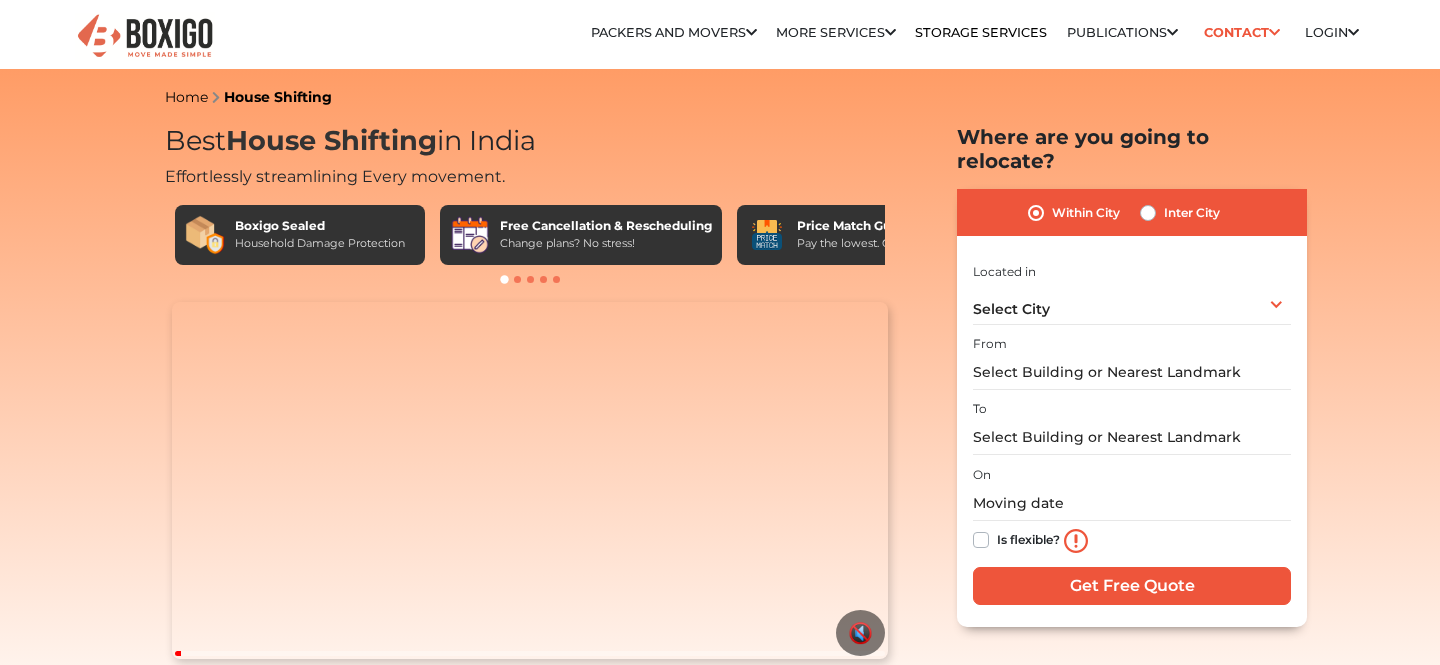 scroll, scrollTop: 0, scrollLeft: 0, axis: both 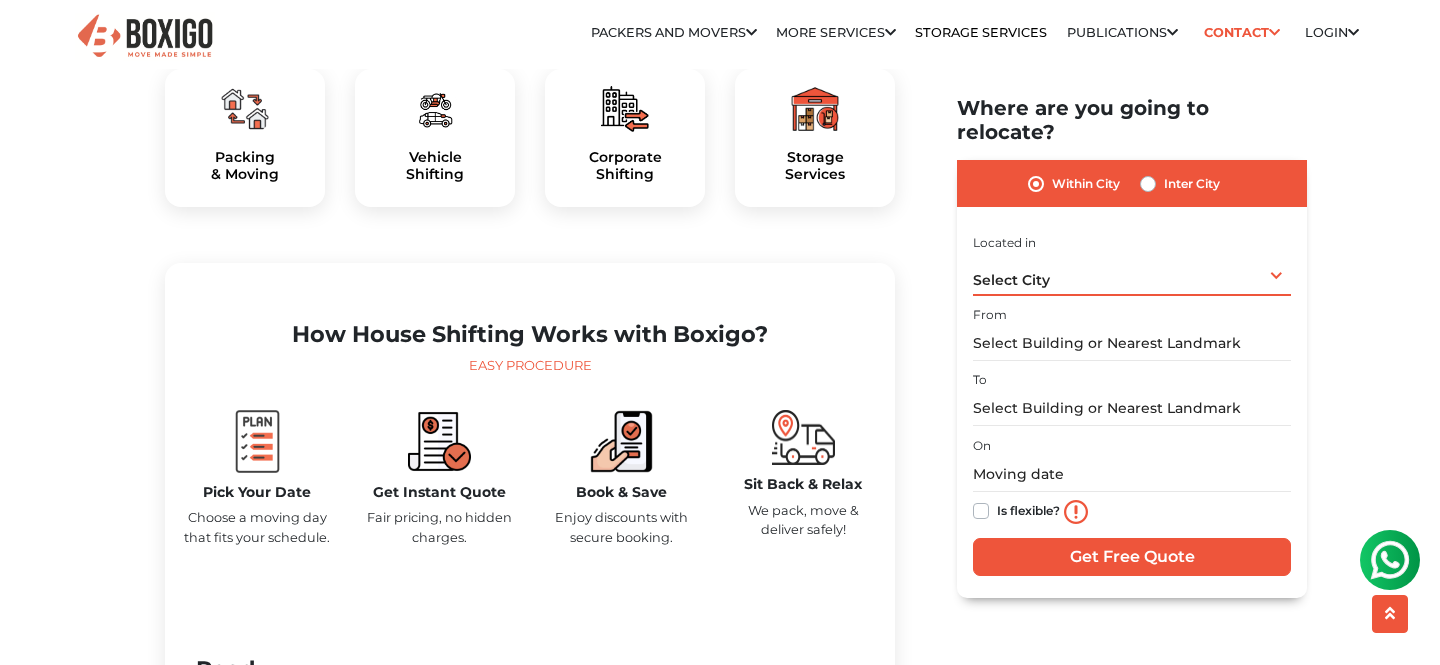 click on "Select City   Select City  Bangalore Bengaluru Bhopal Bhubaneswar Chennai Coimbatore Cuttack Delhi Gulbarga Gurugram Guwahati Hyderabad Indore Jaipur Kalyan & Dombivali Kochi Kolkata Lucknow Madurai Mangalore Mumbai Mysore Navi Mumbai Noida Patna Pune Raipur Secunderabad Siliguri Srirangam Thane Thiruvananthapuram Vijayawada Visakhapatnam Warangal" at bounding box center [1132, 274] 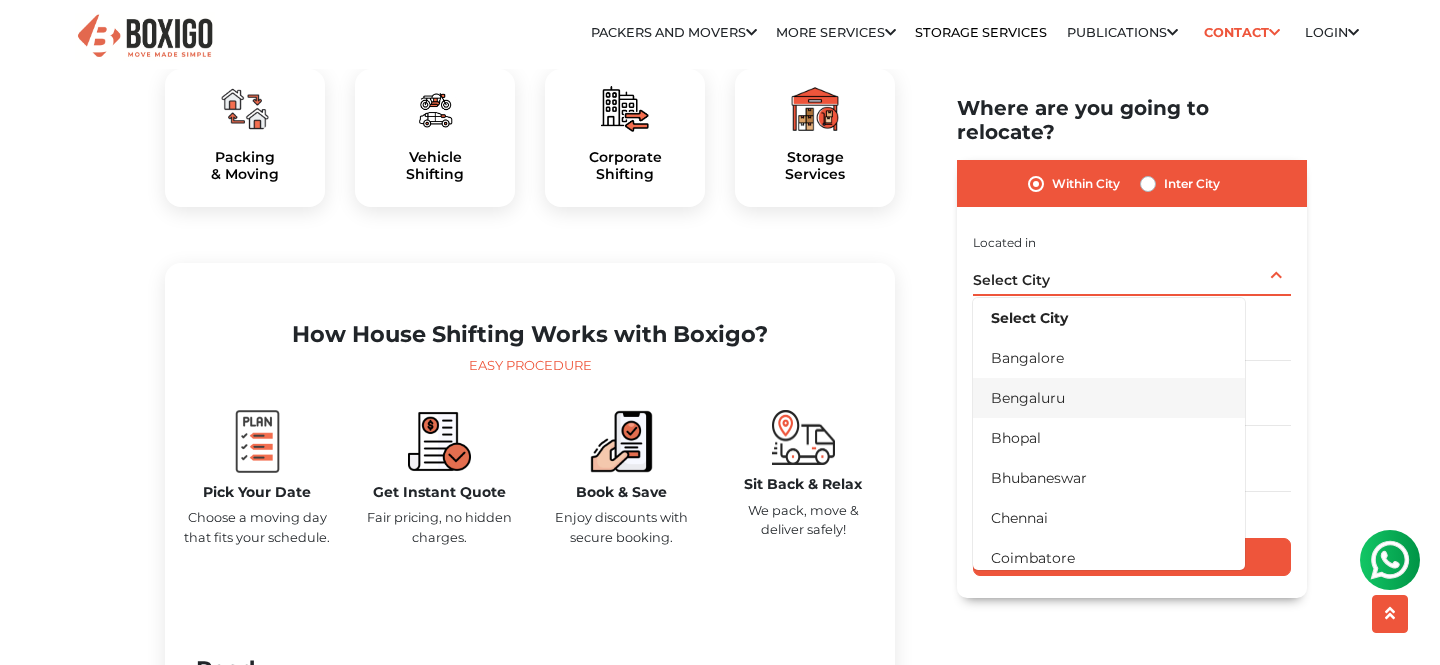 click on "Bengaluru" at bounding box center (1109, 397) 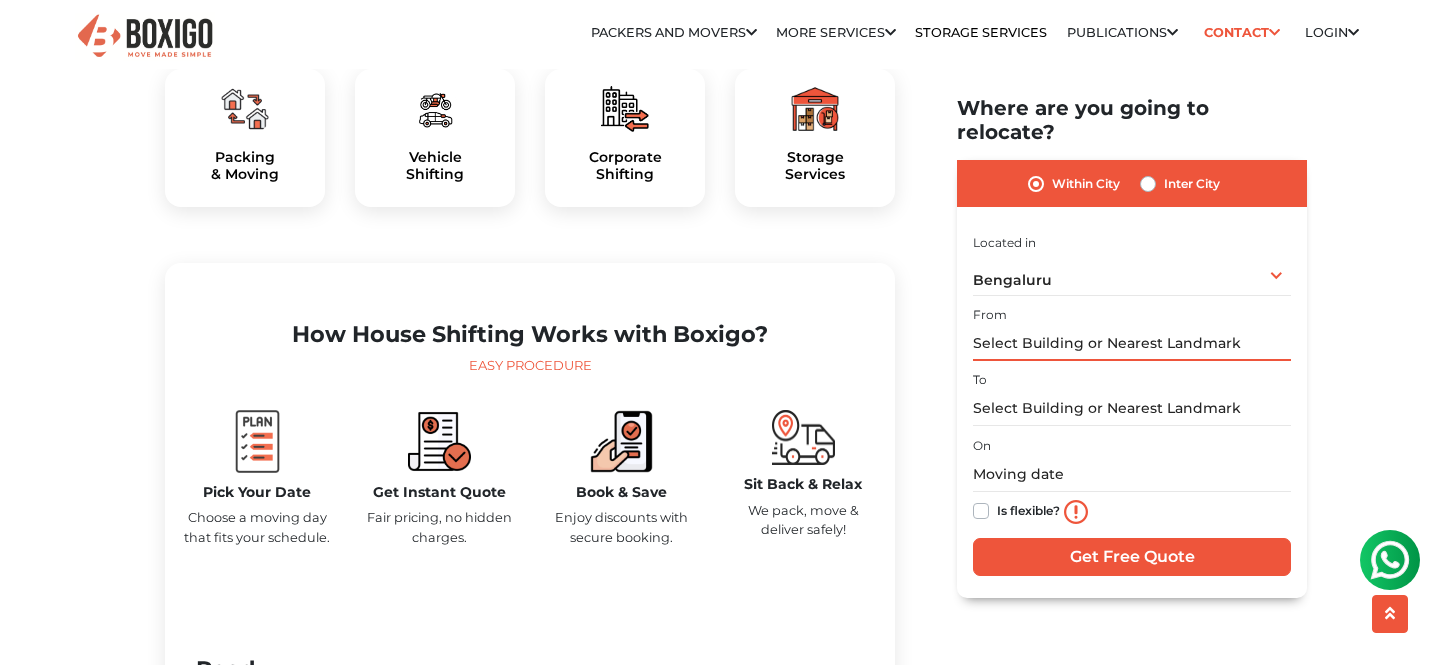 click at bounding box center (1132, 343) 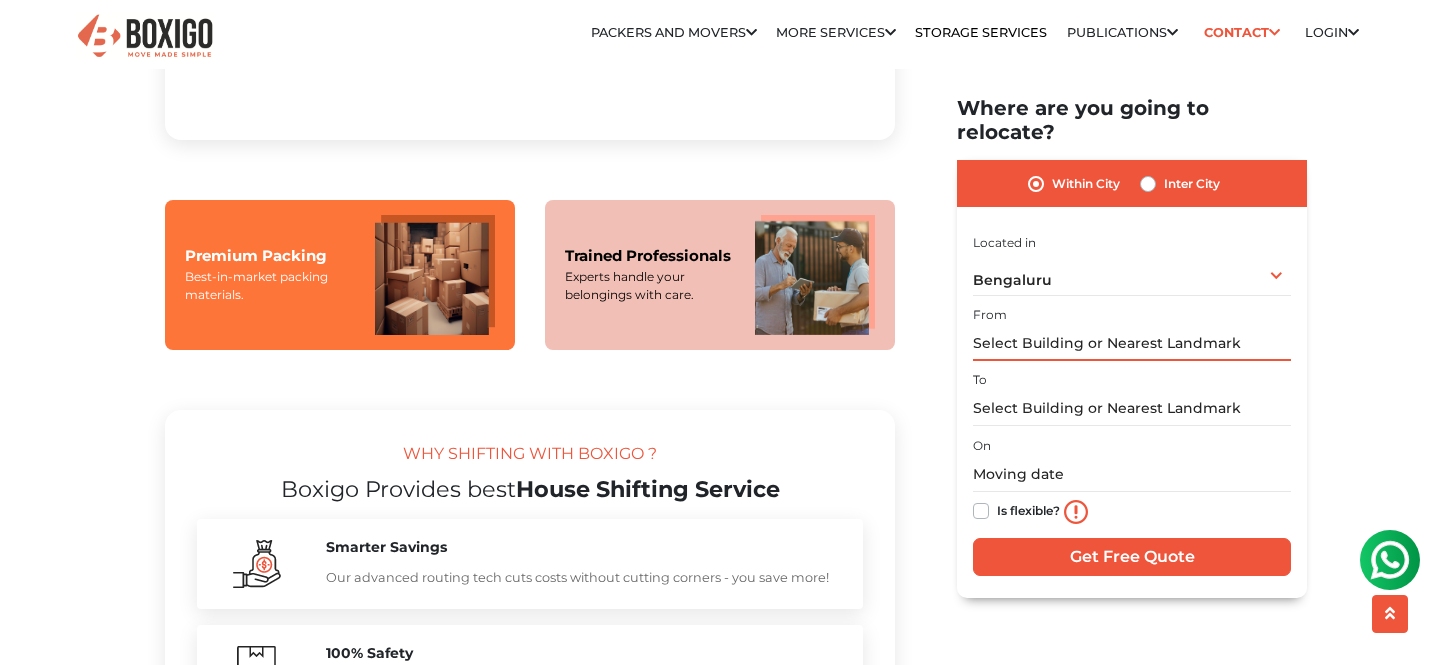 scroll, scrollTop: 1562, scrollLeft: 0, axis: vertical 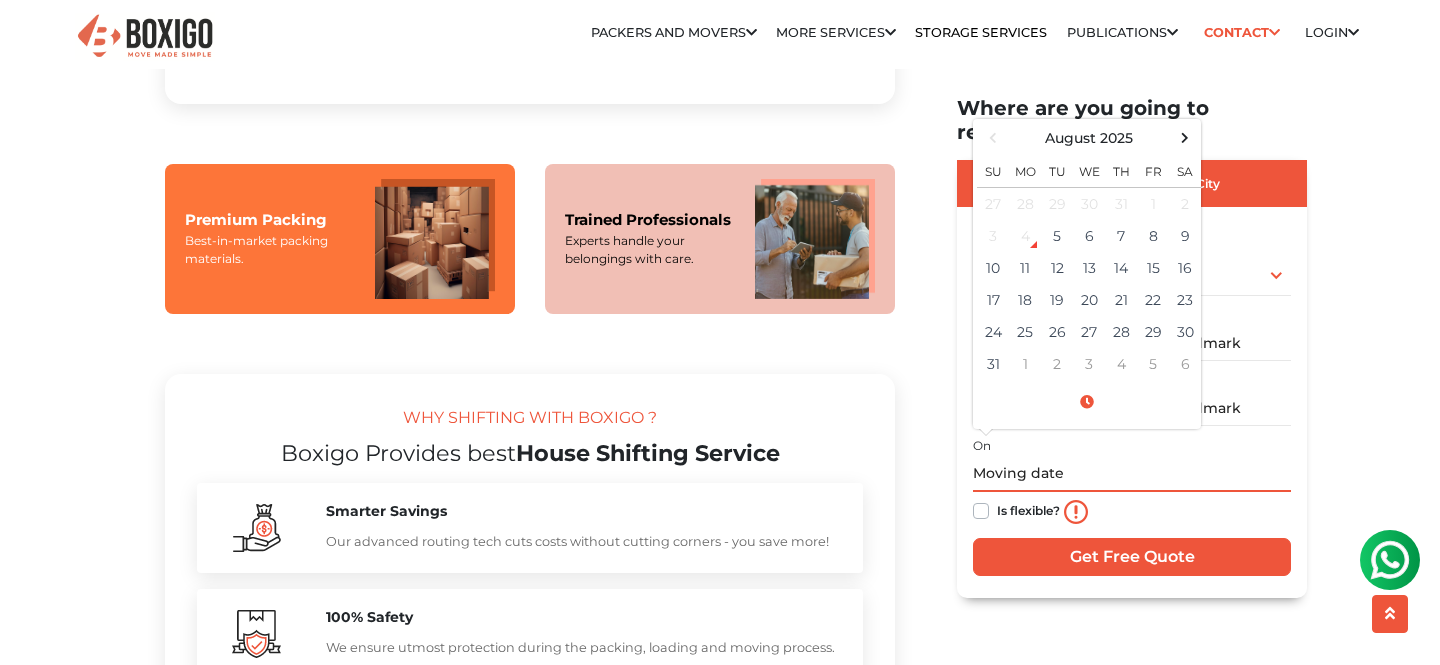 click at bounding box center (1132, 474) 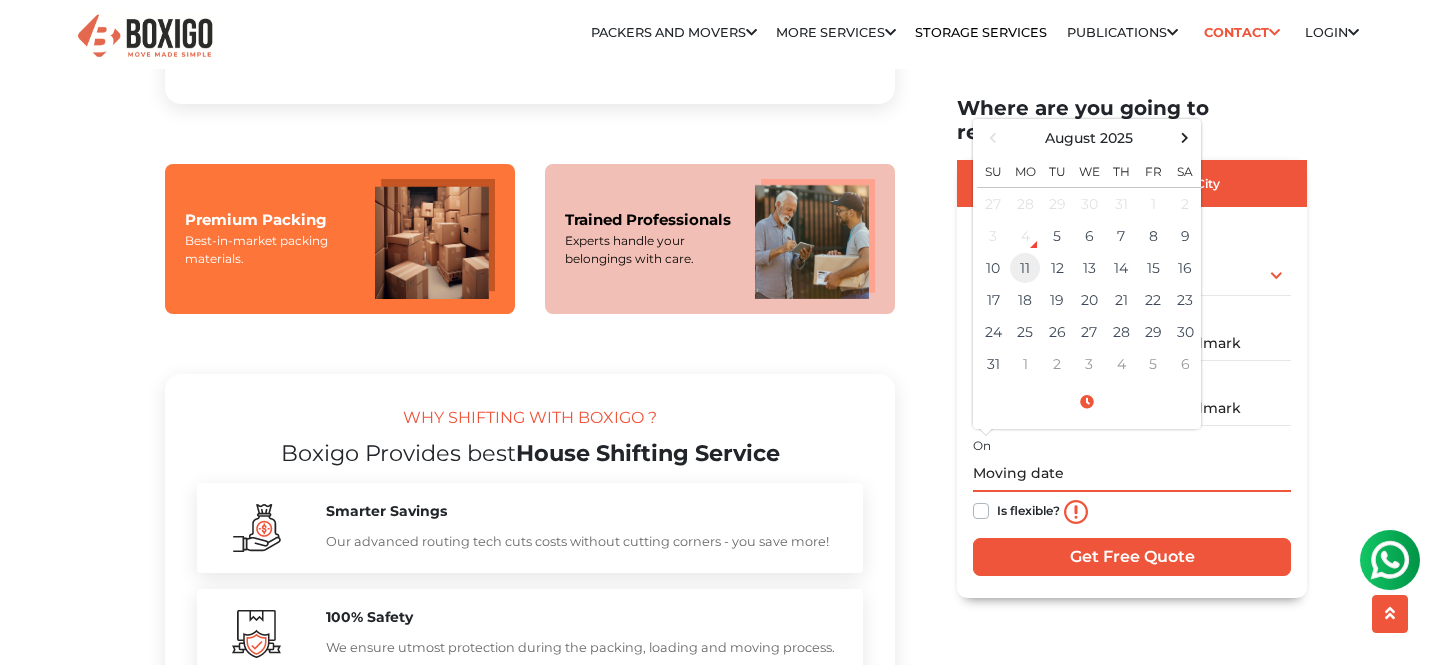 click on "11" at bounding box center (1025, 268) 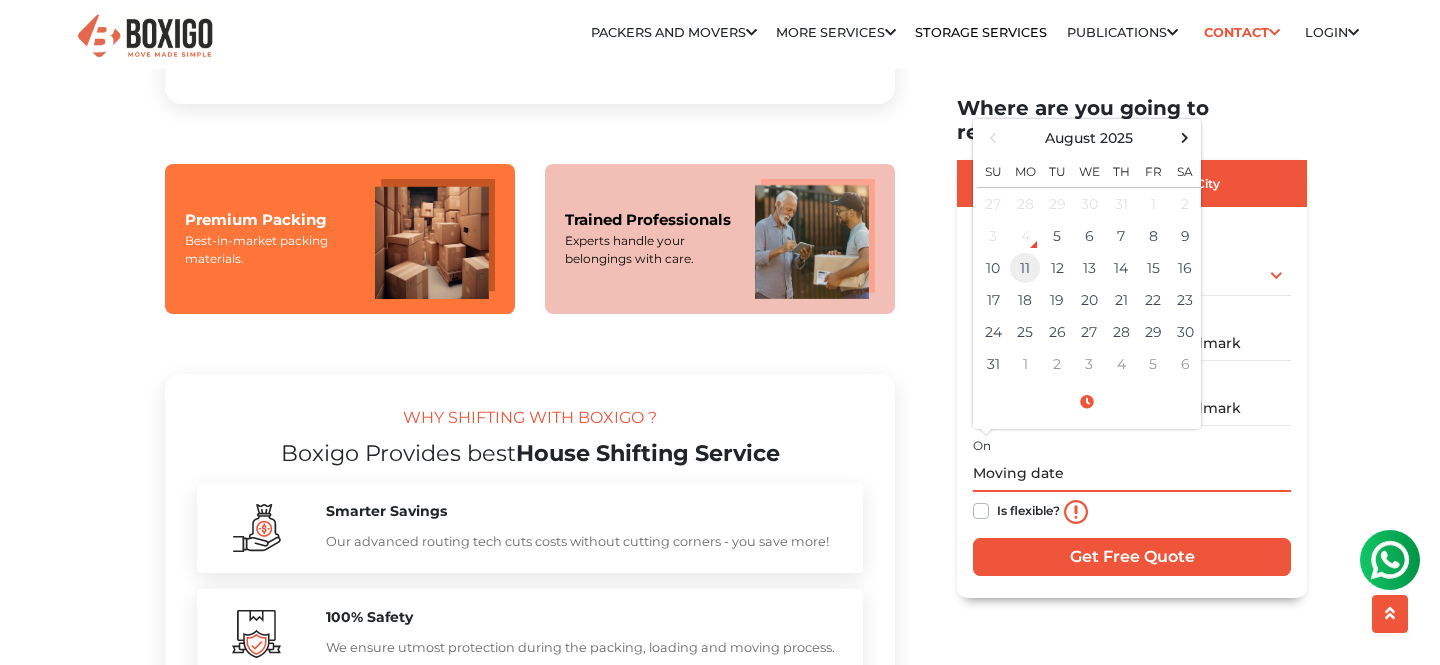 type on "[DATE] [TIME]" 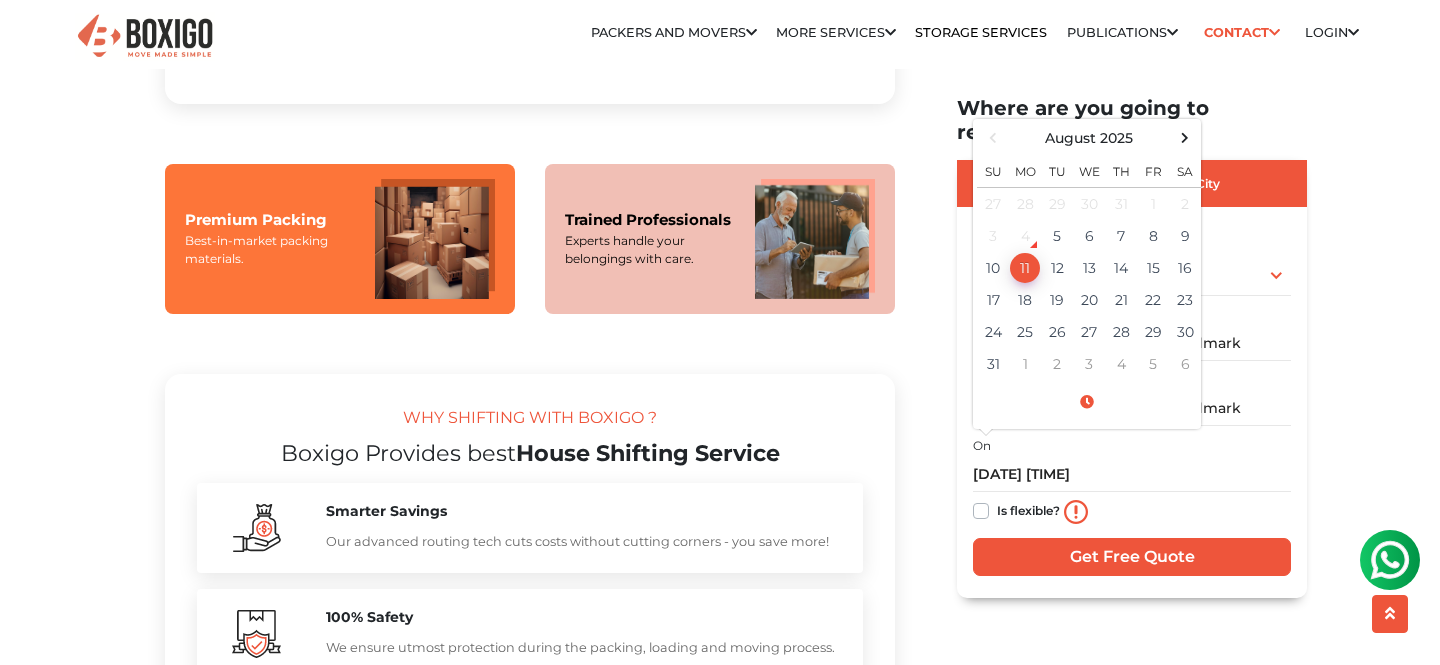 click on "Is flexible?" at bounding box center [1028, 509] 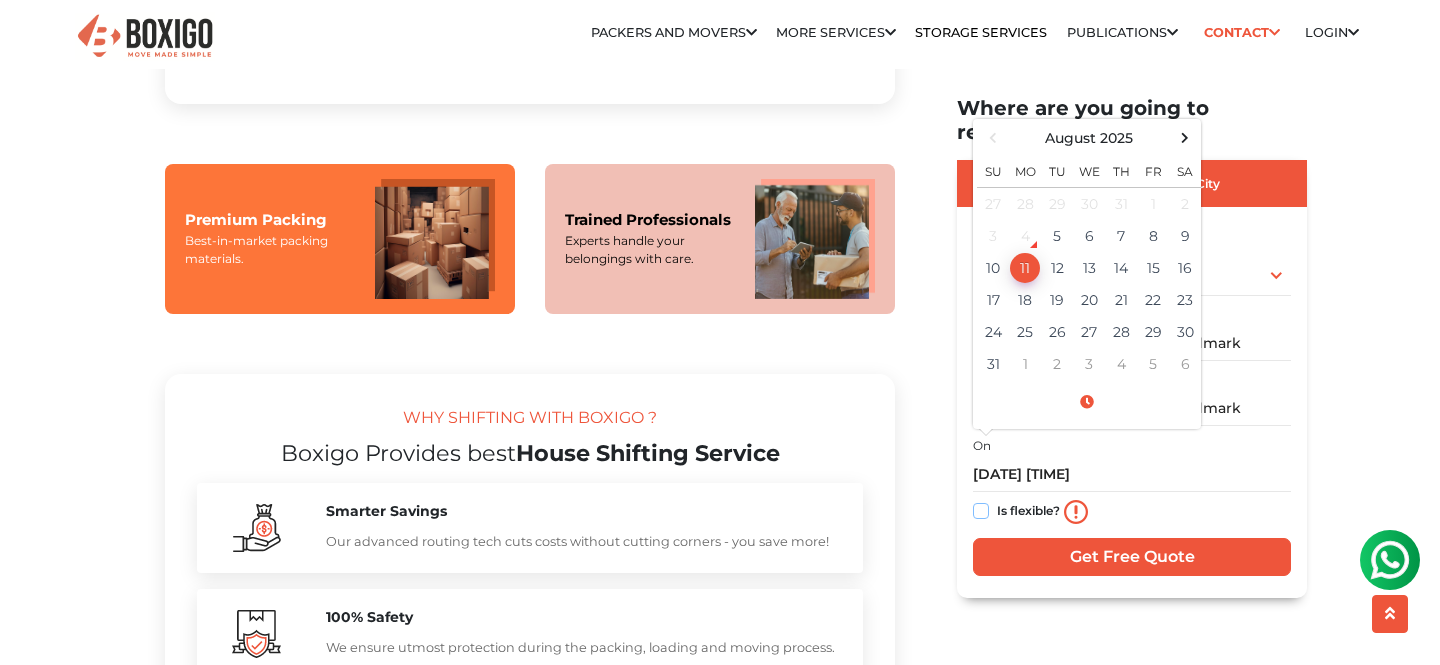 click on "Is flexible?" at bounding box center (981, 509) 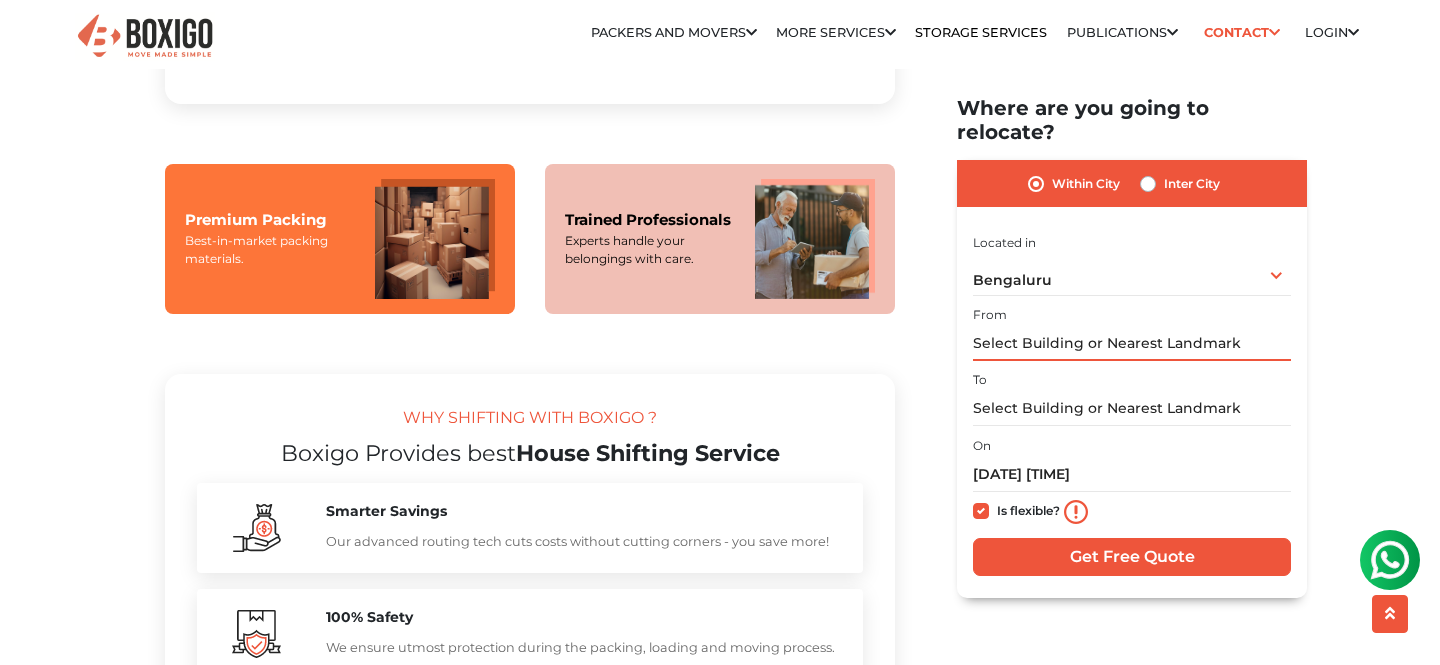 click at bounding box center [1132, 343] 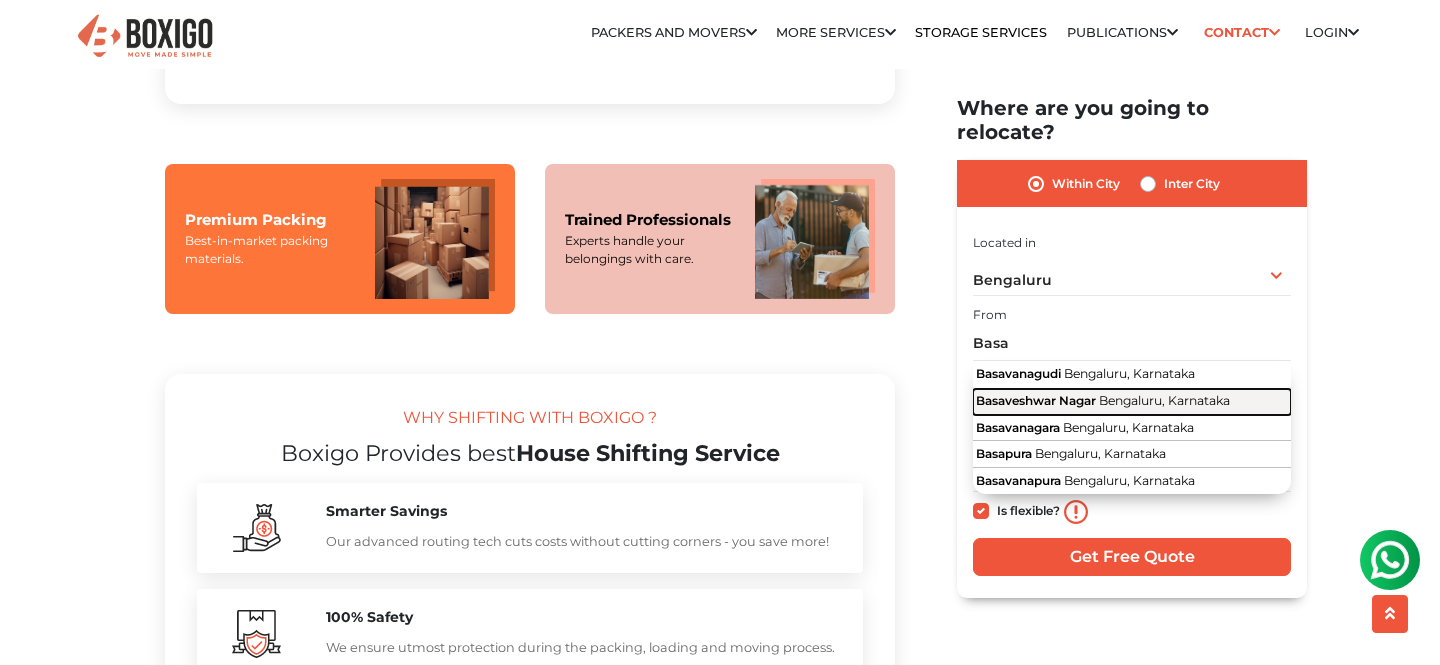click on "Basaveshwar Nagar" at bounding box center (1036, 400) 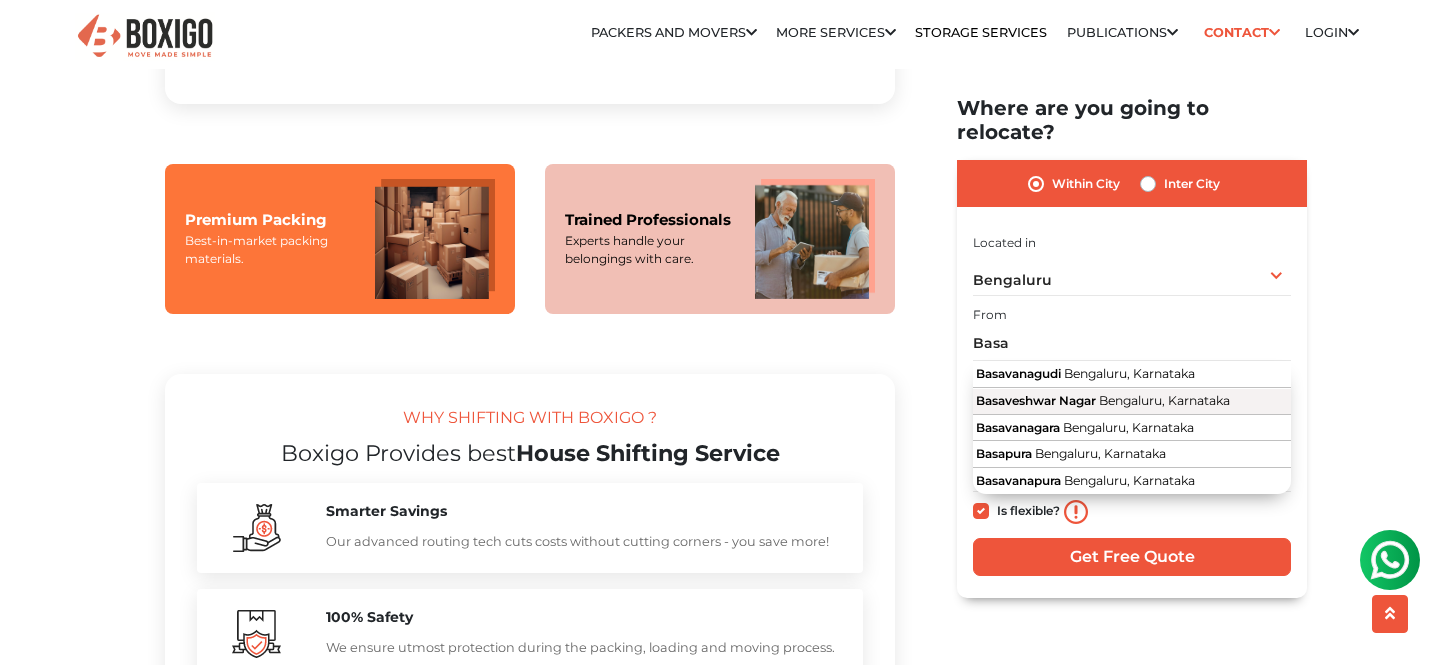 type on "[AREA], [CITY], [STATE]" 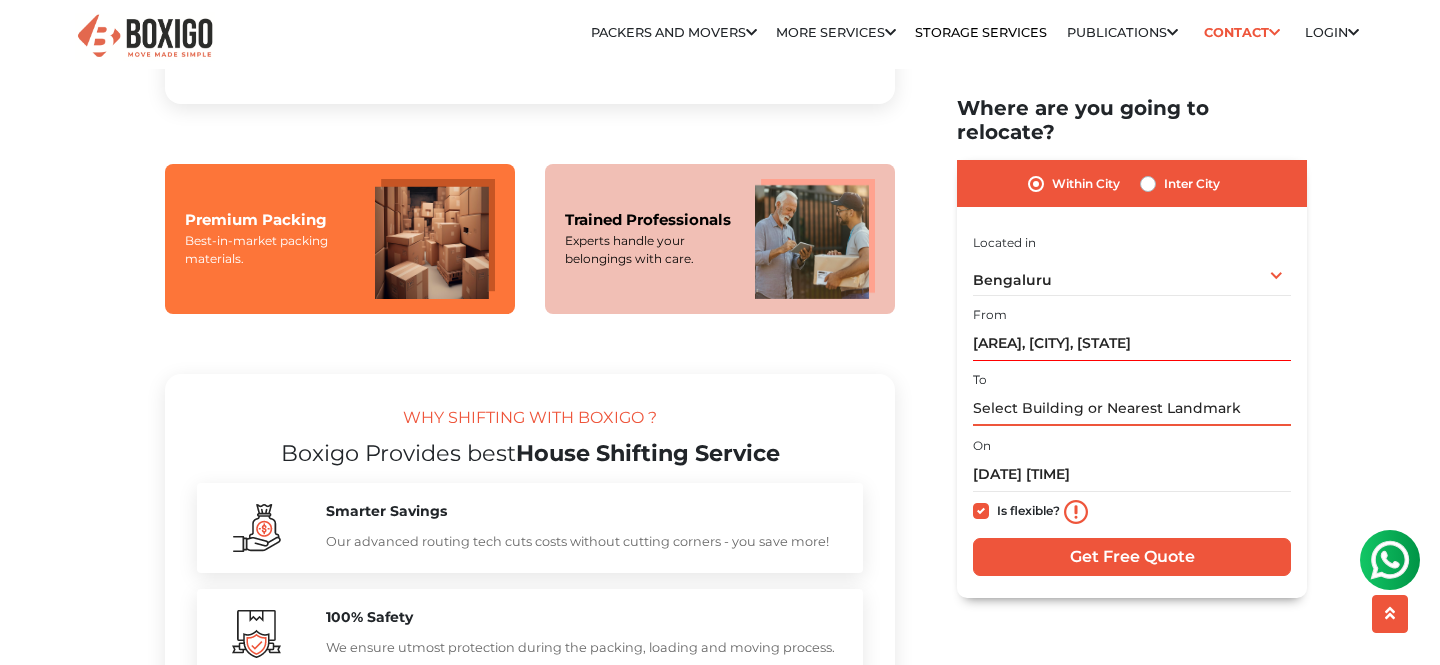 click at bounding box center [1132, 408] 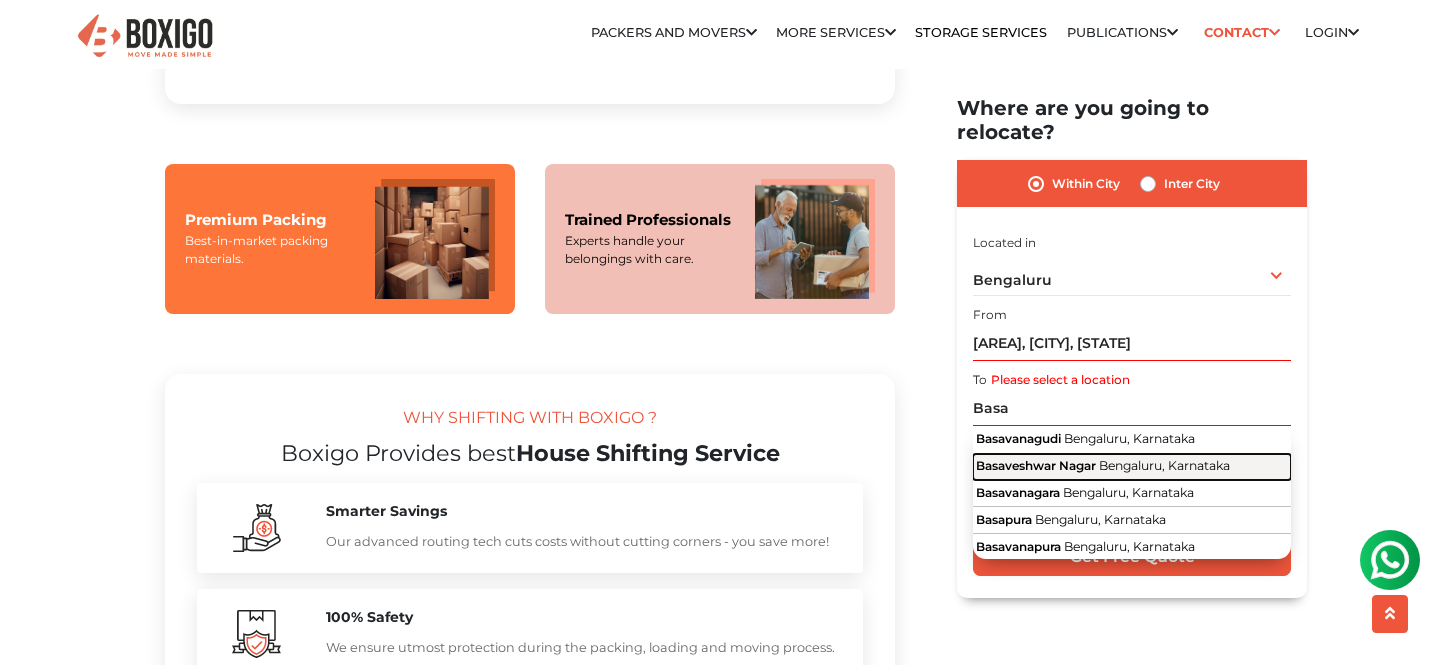 click on "Basaveshwar Nagar" at bounding box center (1036, 465) 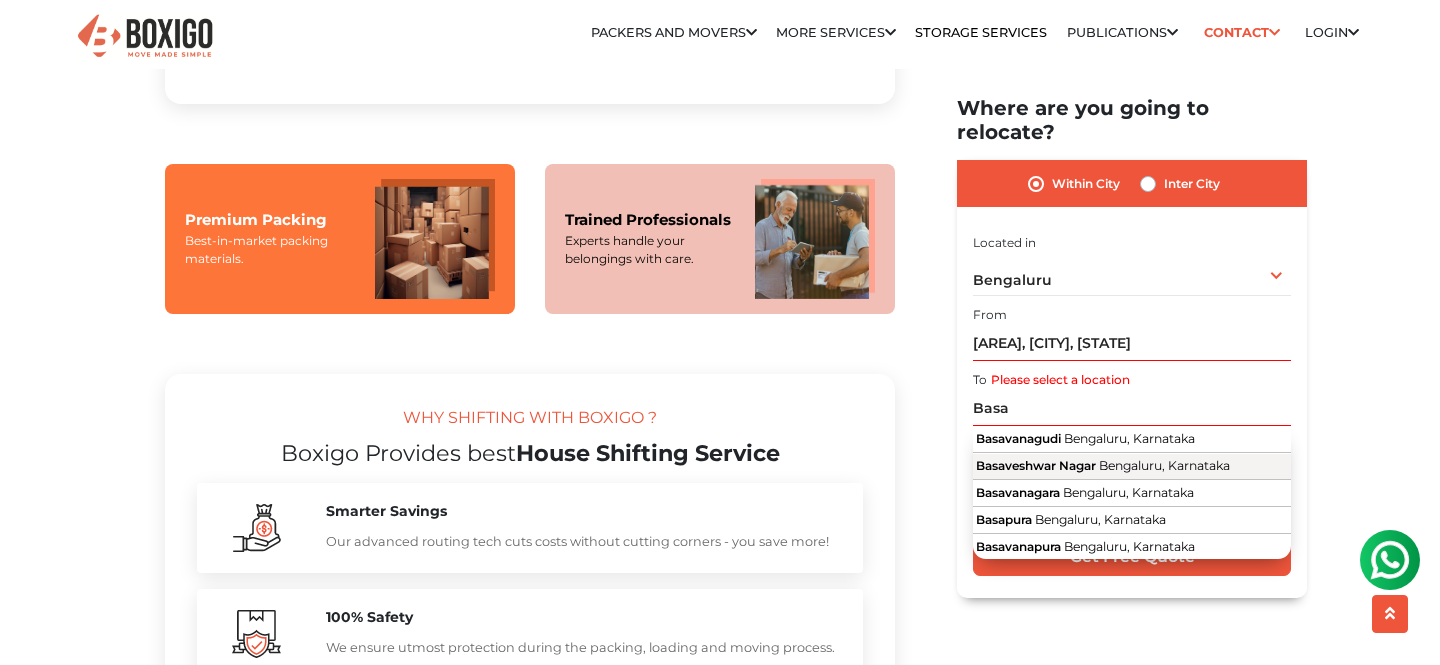 type on "[AREA], [CITY], [STATE]" 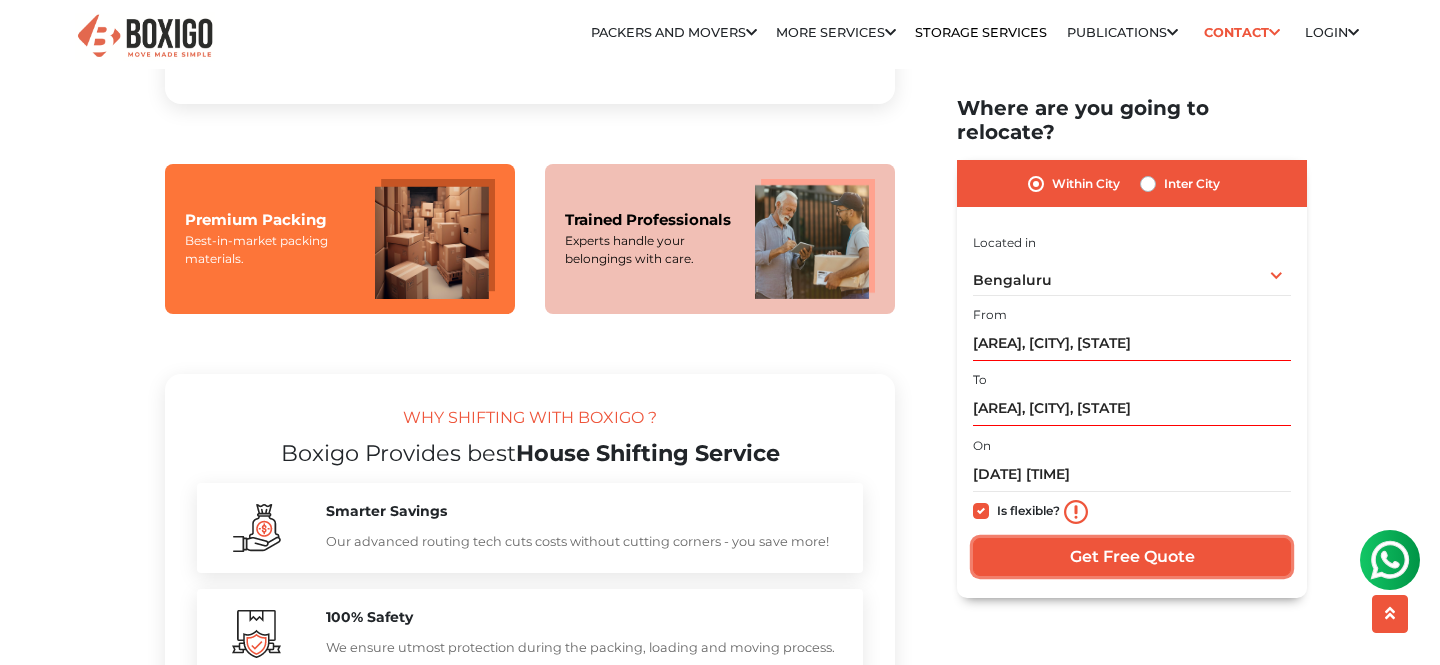 click on "Get Free Quote" at bounding box center [1132, 557] 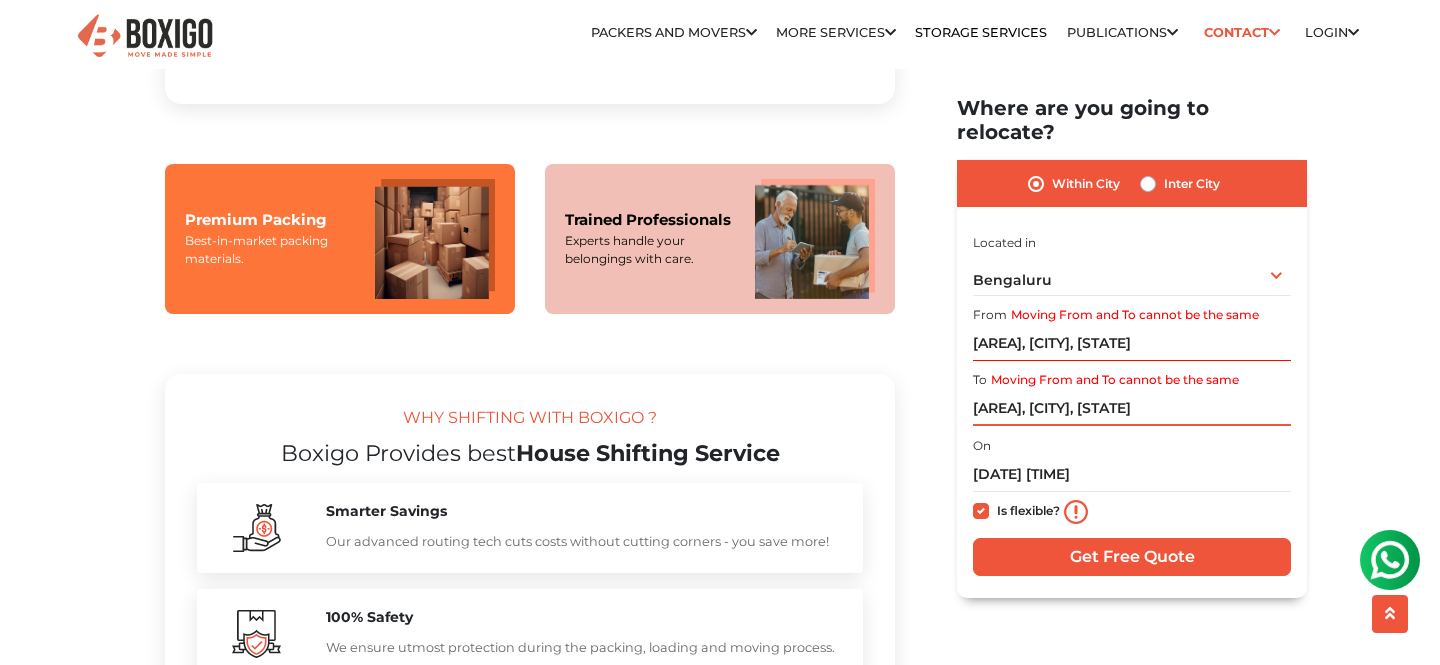 click on "[AREA], [CITY], [STATE]" at bounding box center [1132, 408] 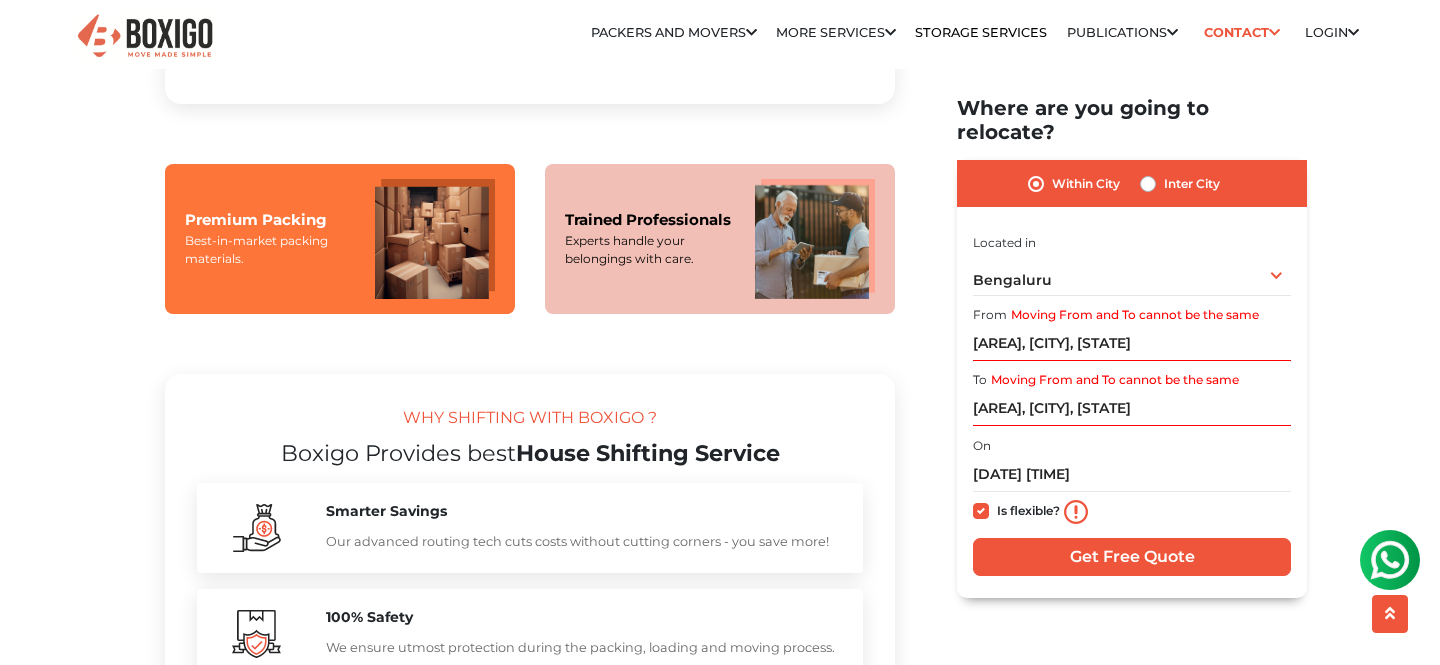drag, startPoint x: 970, startPoint y: 388, endPoint x: 1307, endPoint y: 383, distance: 337.03708 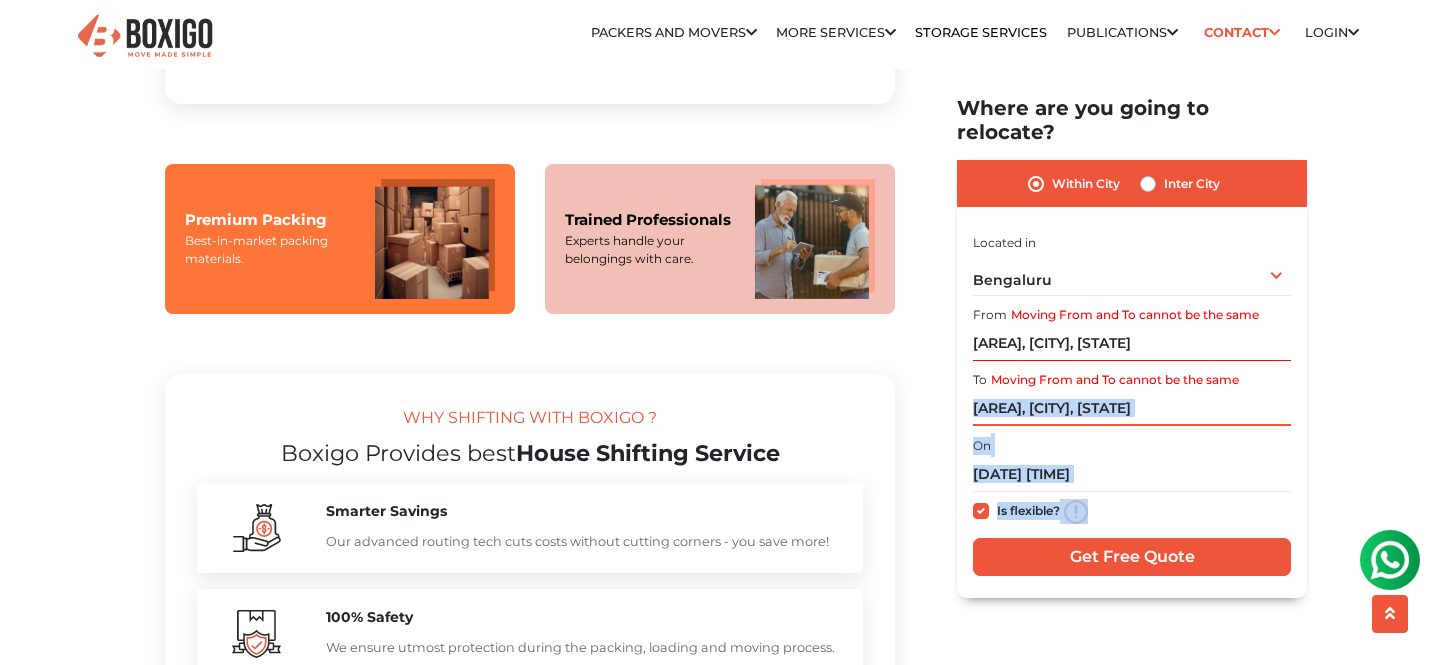 click on "[AREA], [CITY], [STATE]" at bounding box center [1132, 408] 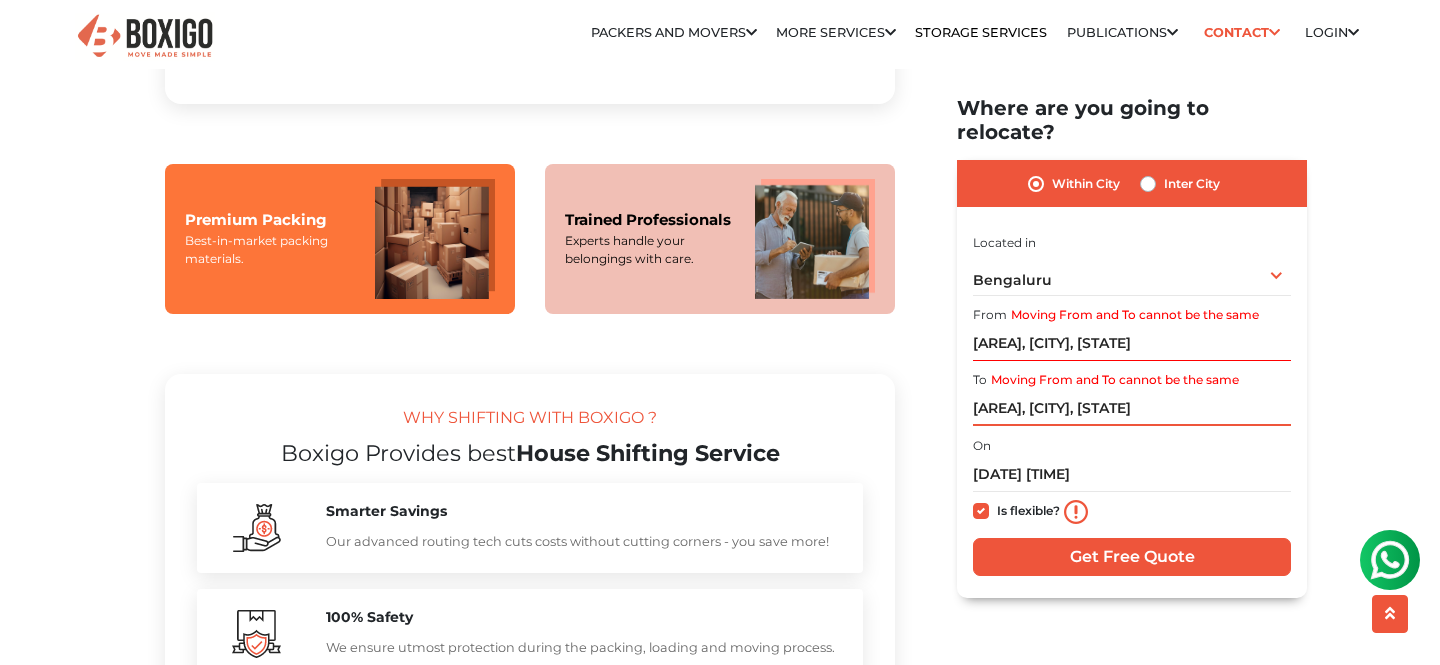 drag, startPoint x: 1287, startPoint y: 383, endPoint x: 971, endPoint y: 381, distance: 316.00632 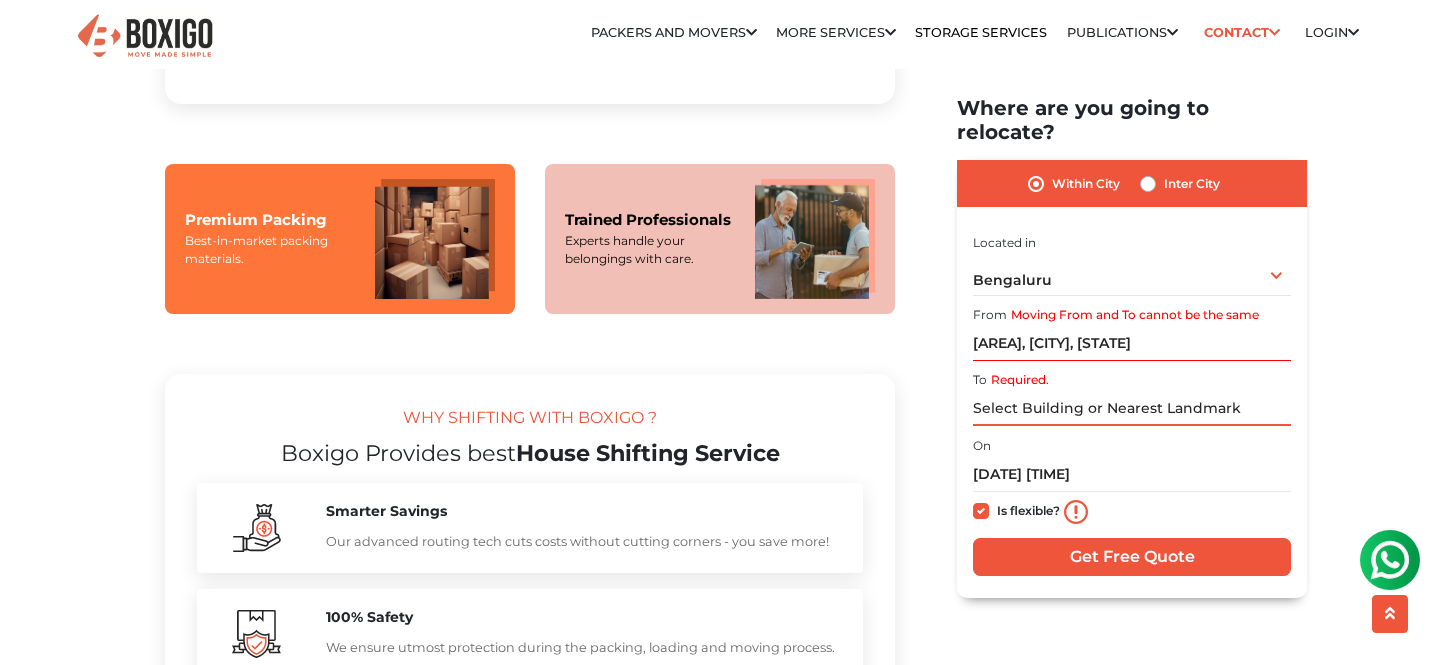 click on "Required." at bounding box center (1132, 408) 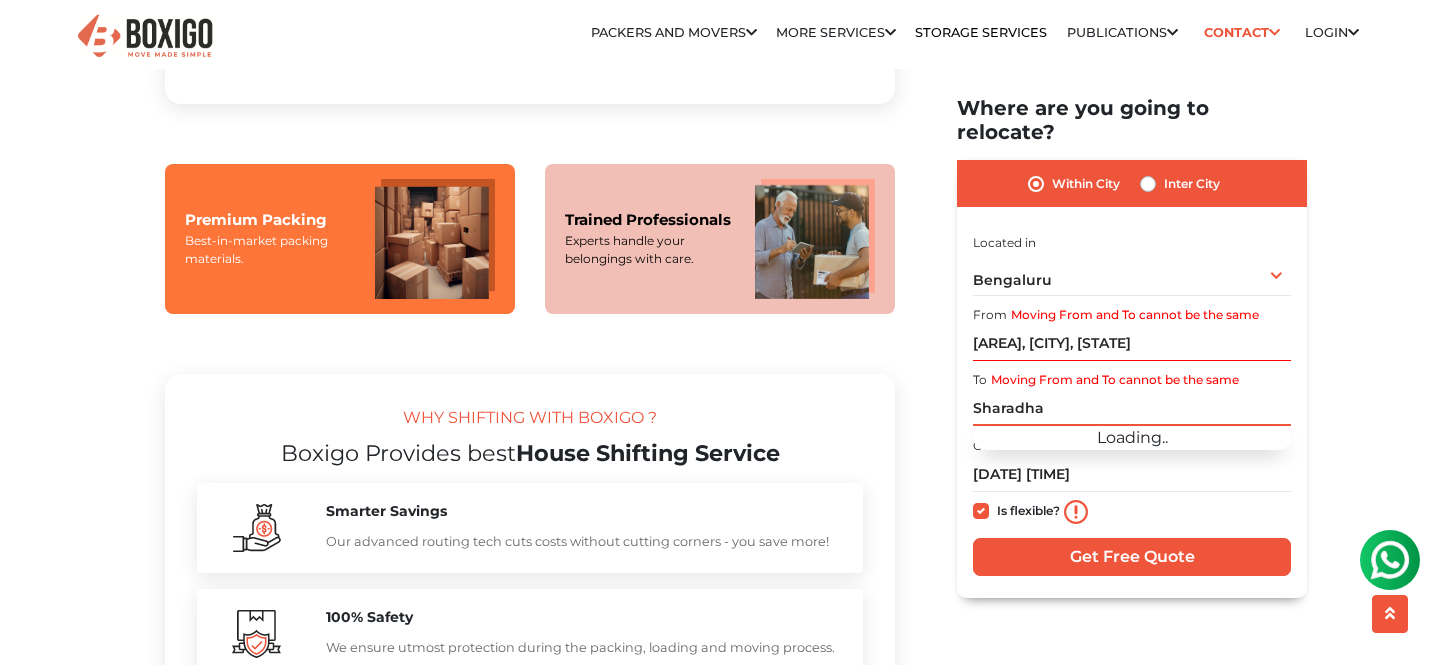scroll, scrollTop: 1632, scrollLeft: 0, axis: vertical 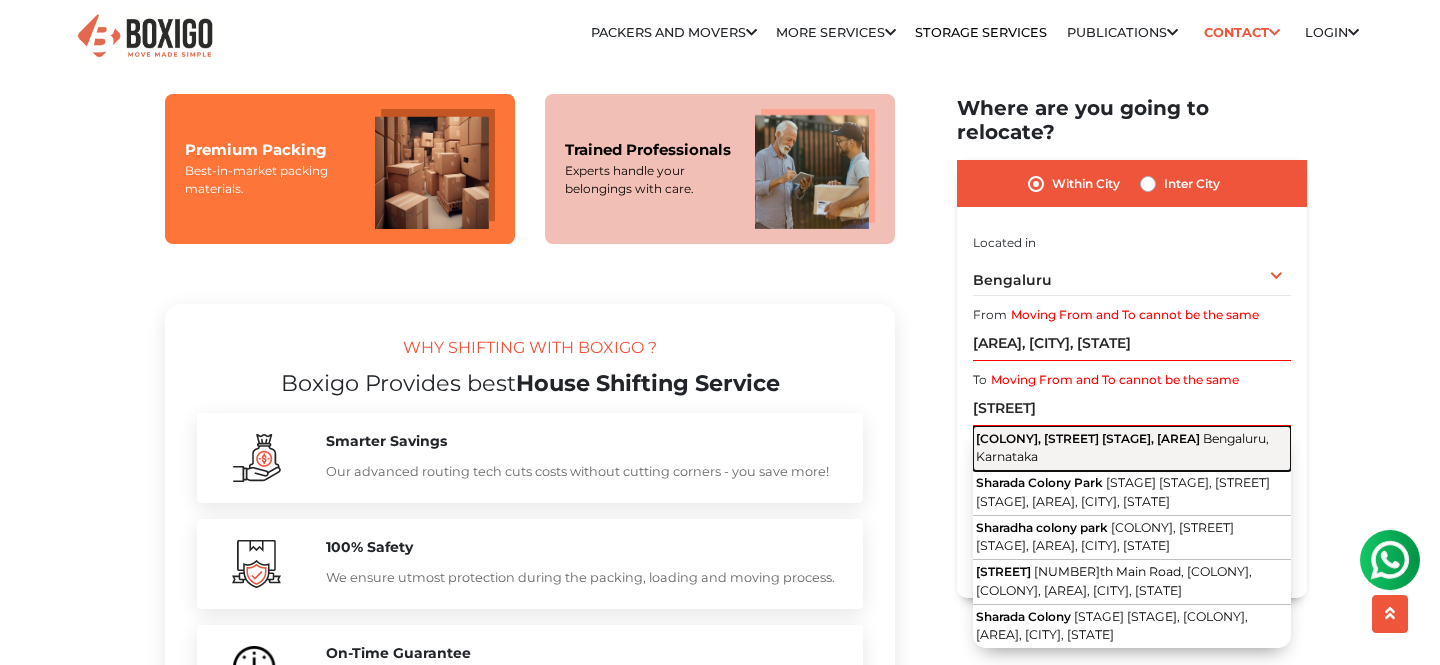 click on "Bengaluru, Karnataka" at bounding box center (1122, 447) 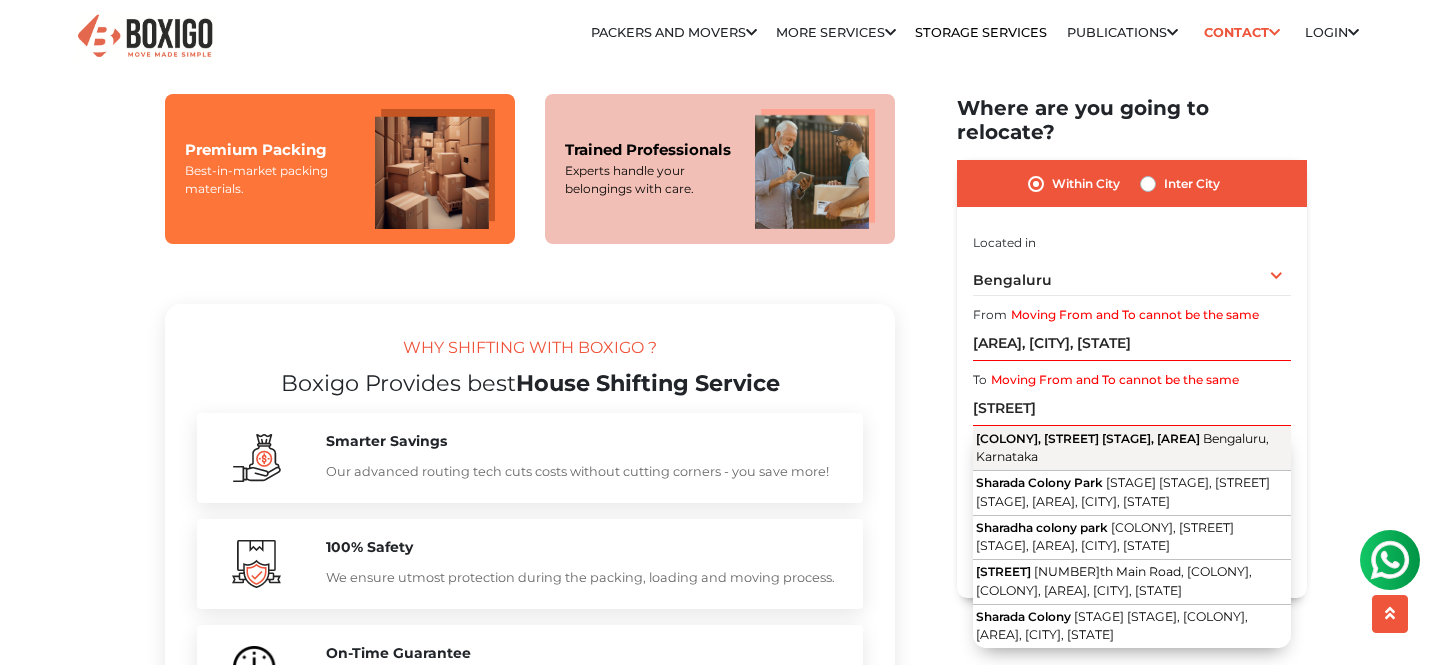 type on "[COLONY], [STREET] [STAGE], [AREA], [CITY], [STATE]" 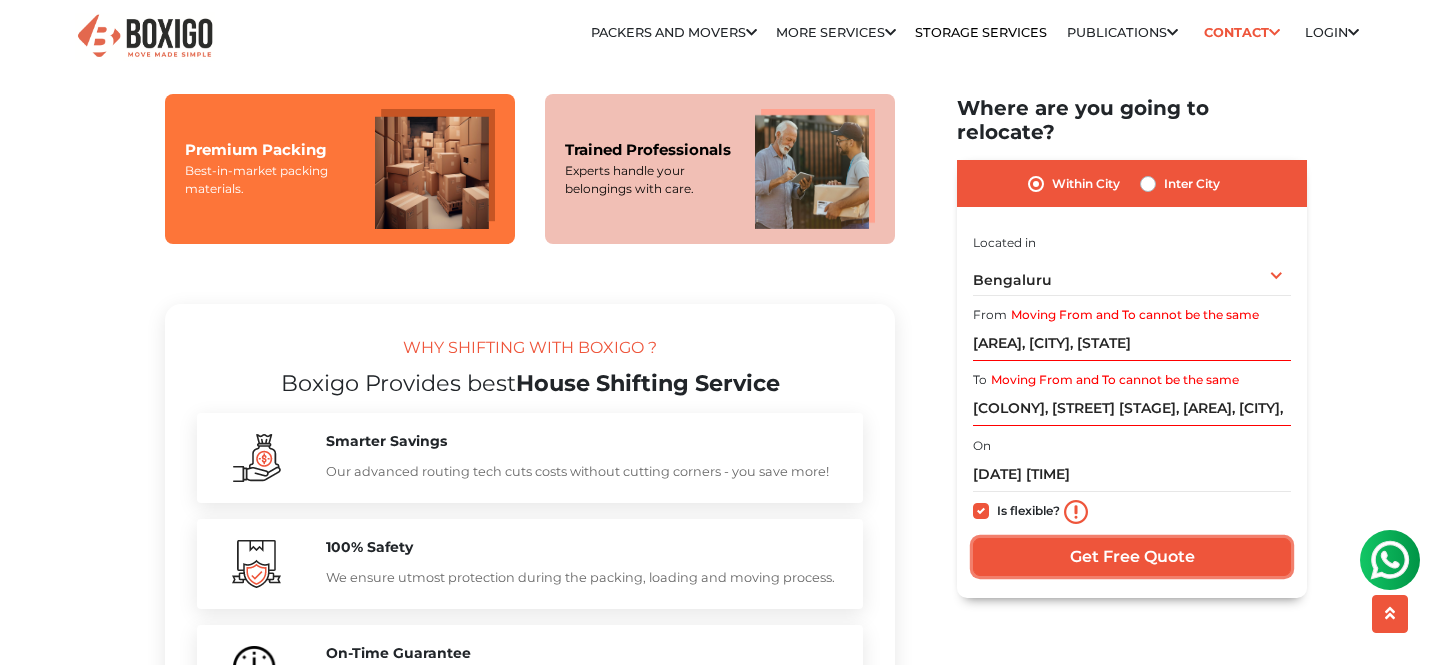 click on "Get Free Quote" at bounding box center (1132, 557) 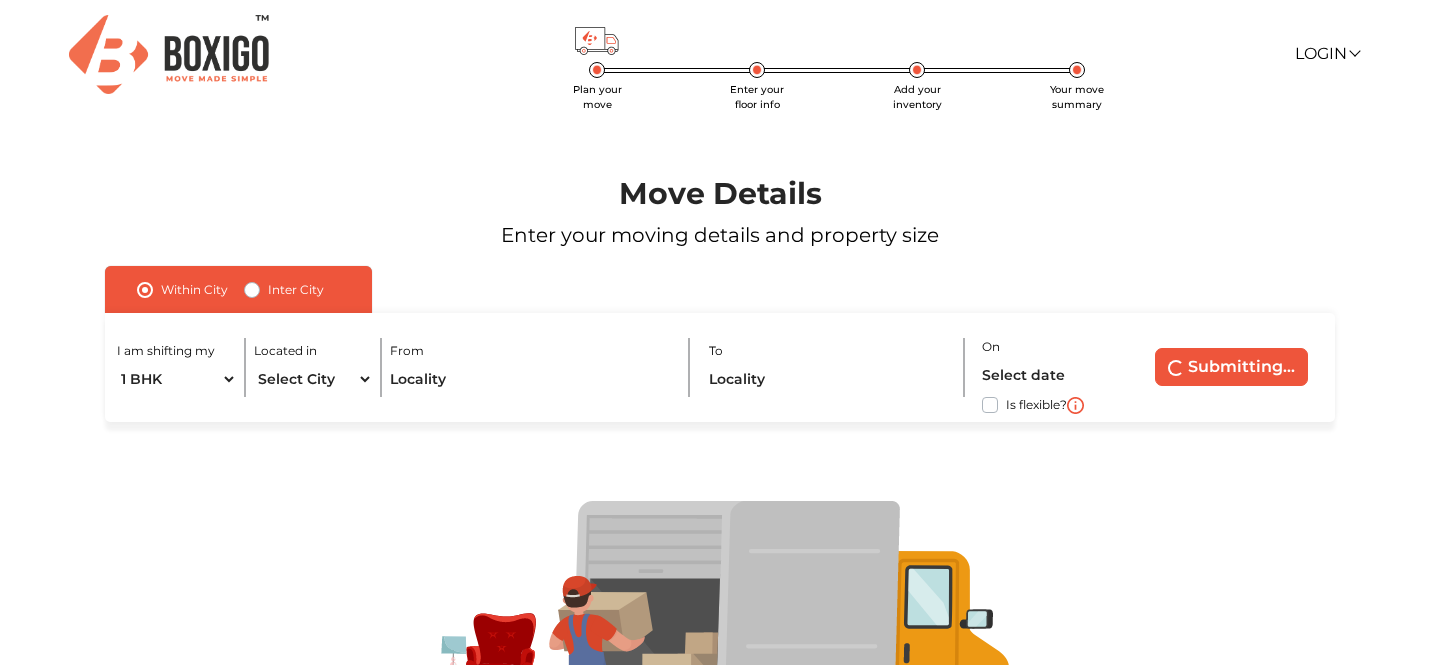scroll, scrollTop: 0, scrollLeft: 0, axis: both 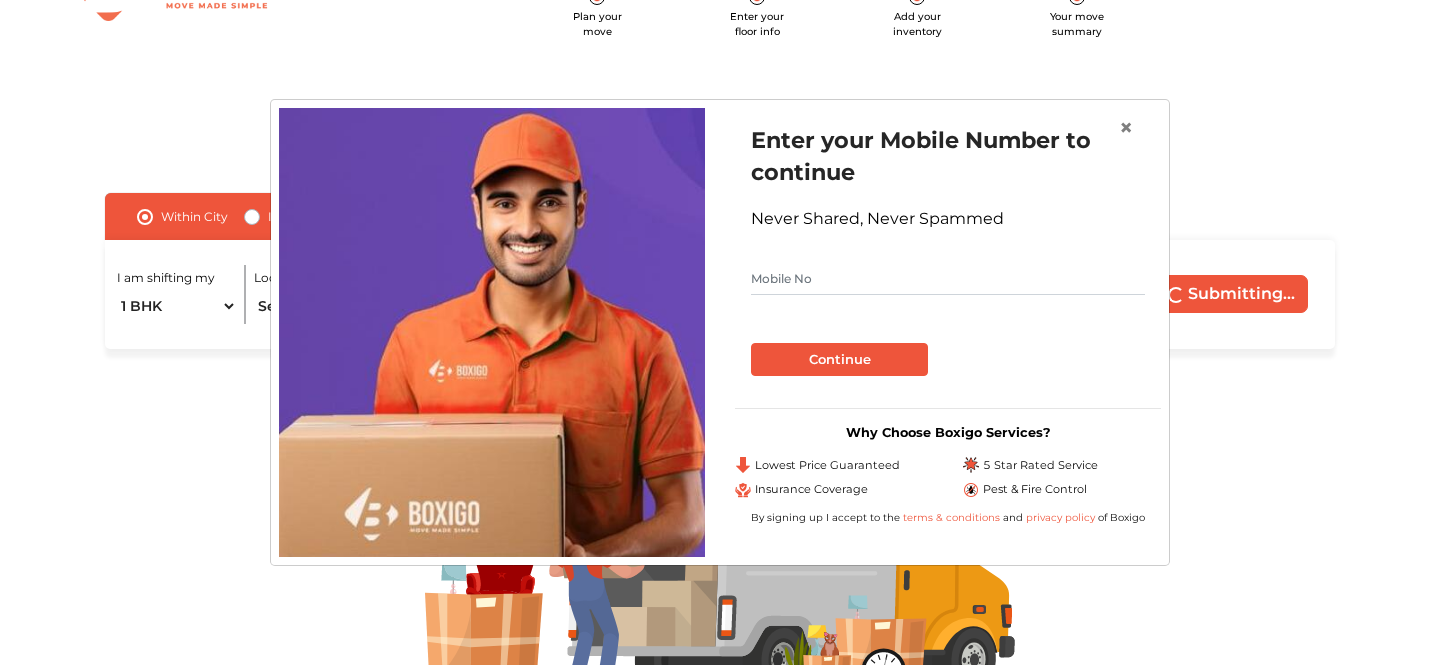 click at bounding box center (948, 279) 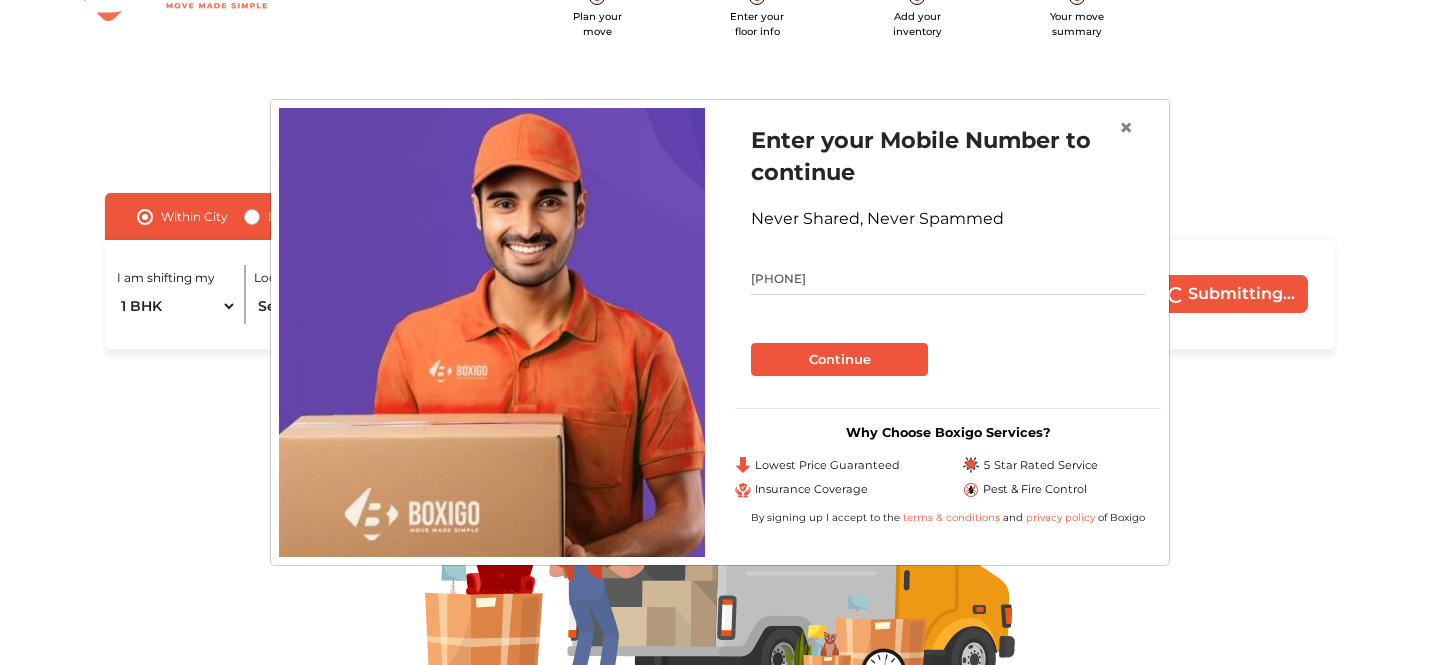 type on "[PHONE]" 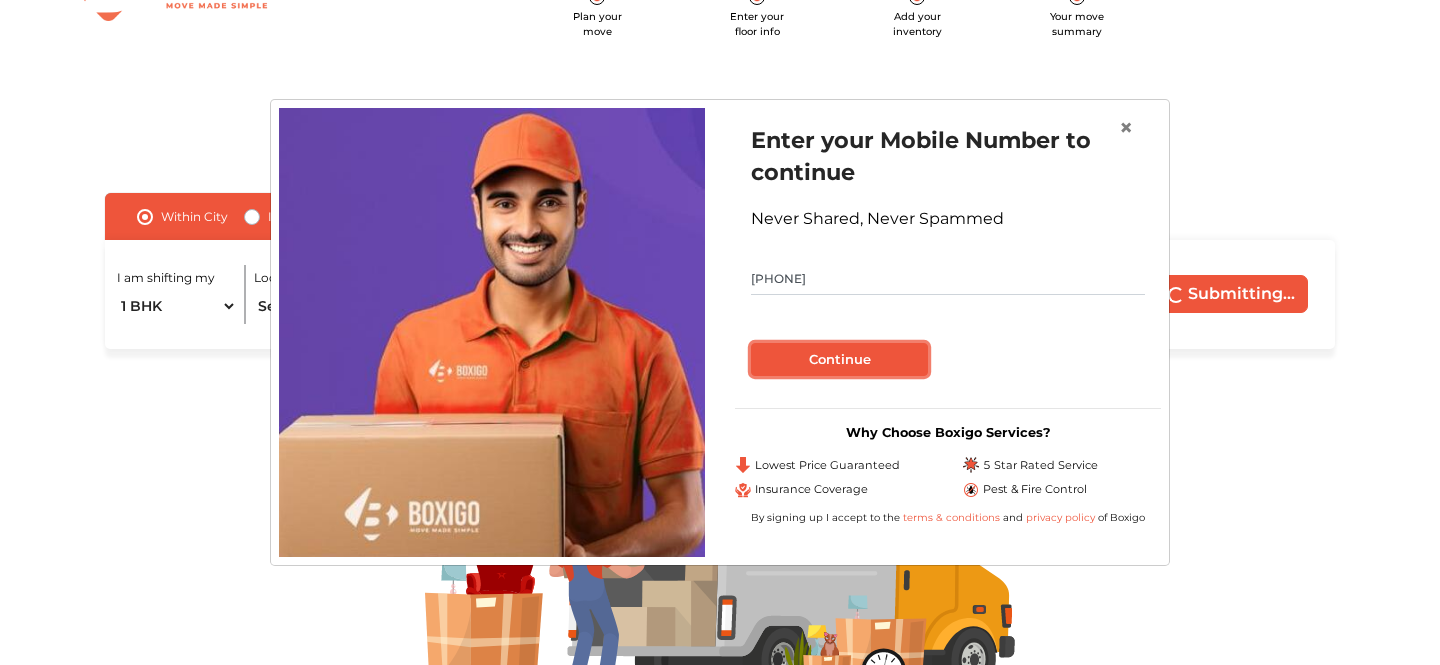 click on "Continue" at bounding box center [839, 360] 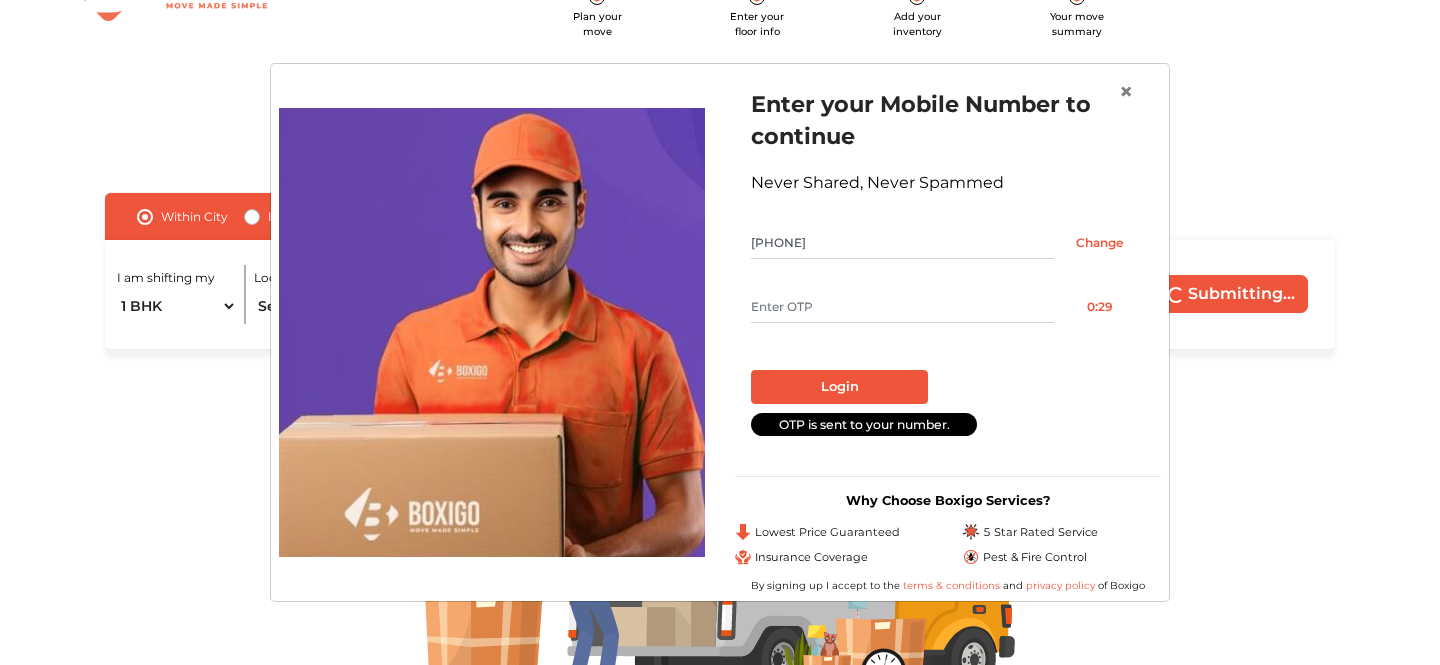 click at bounding box center [902, 307] 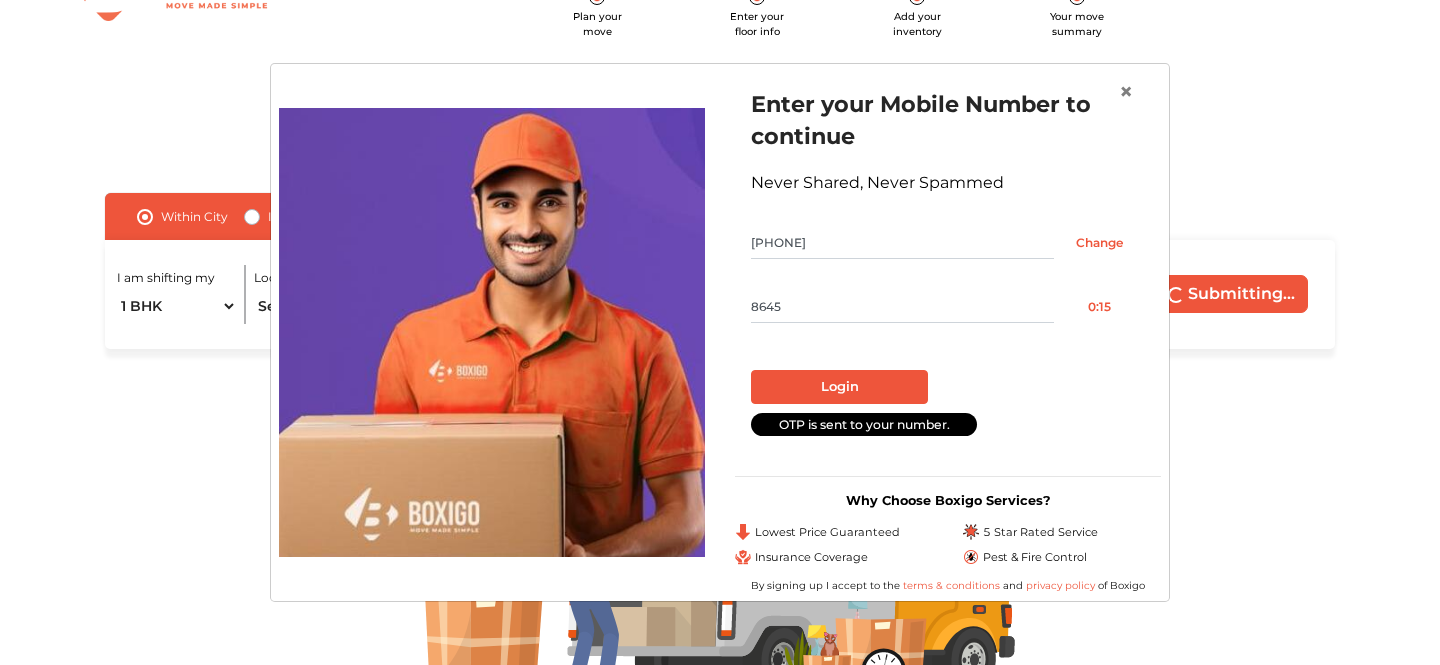 type on "8645" 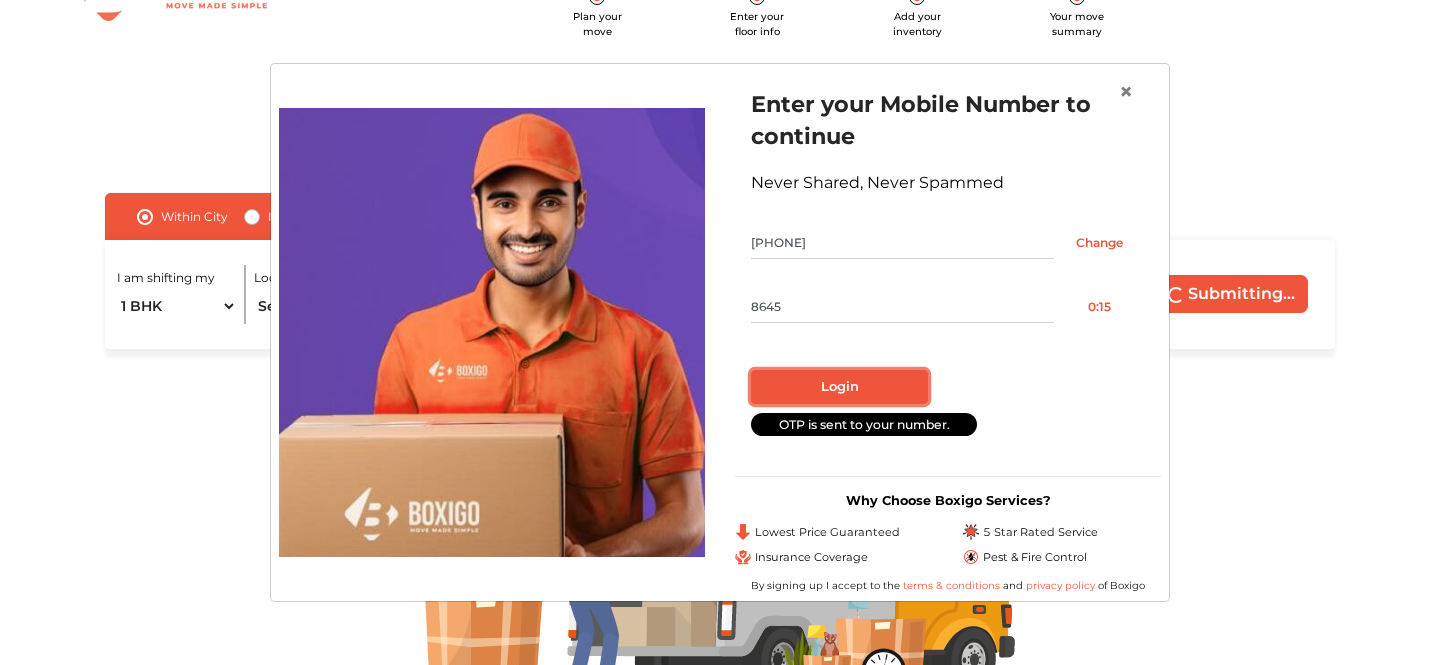 click on "Login" at bounding box center [839, 387] 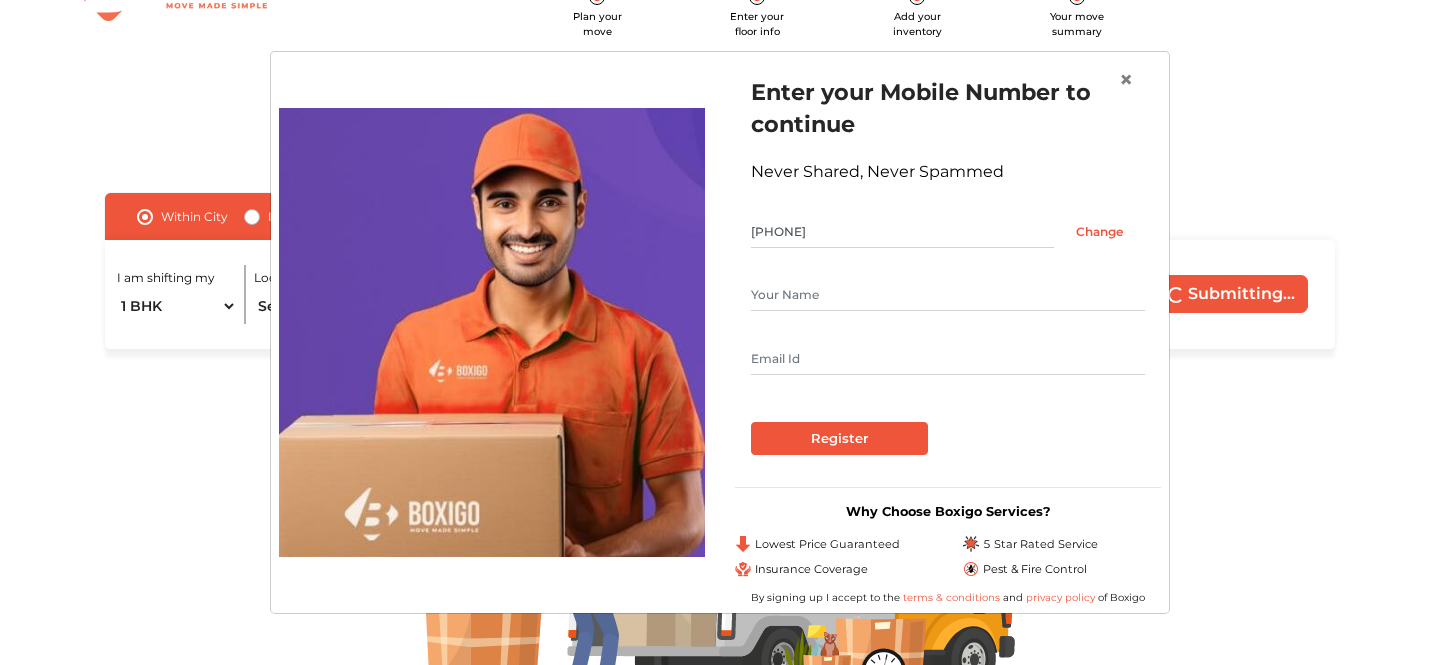 click at bounding box center (948, 295) 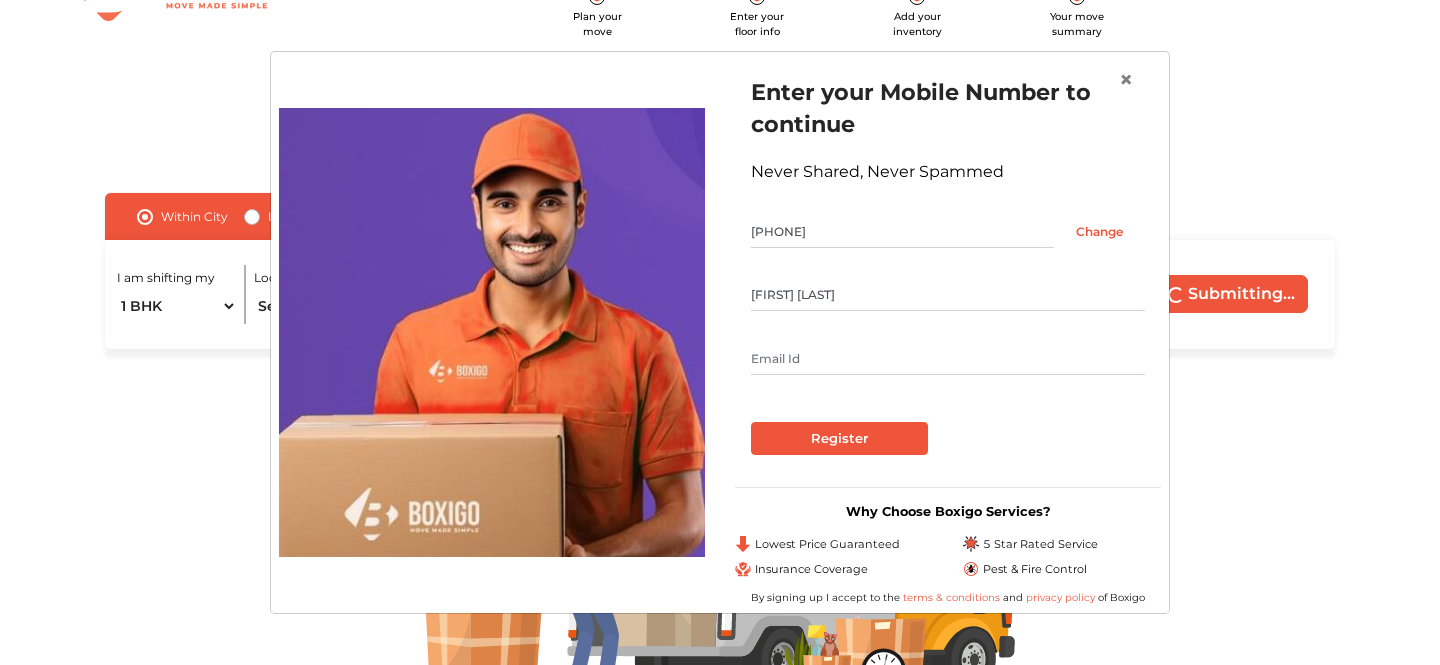 type on "[FIRST] [LAST]" 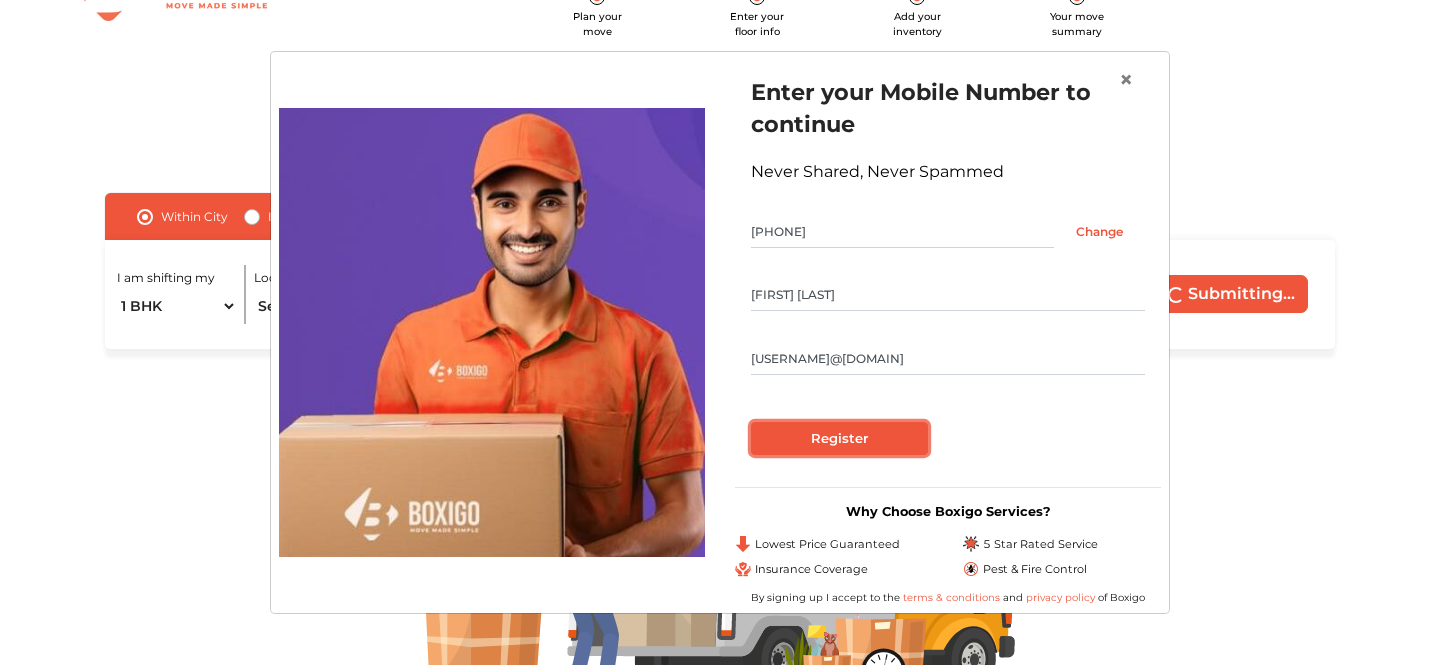 click on "Register" at bounding box center (839, 439) 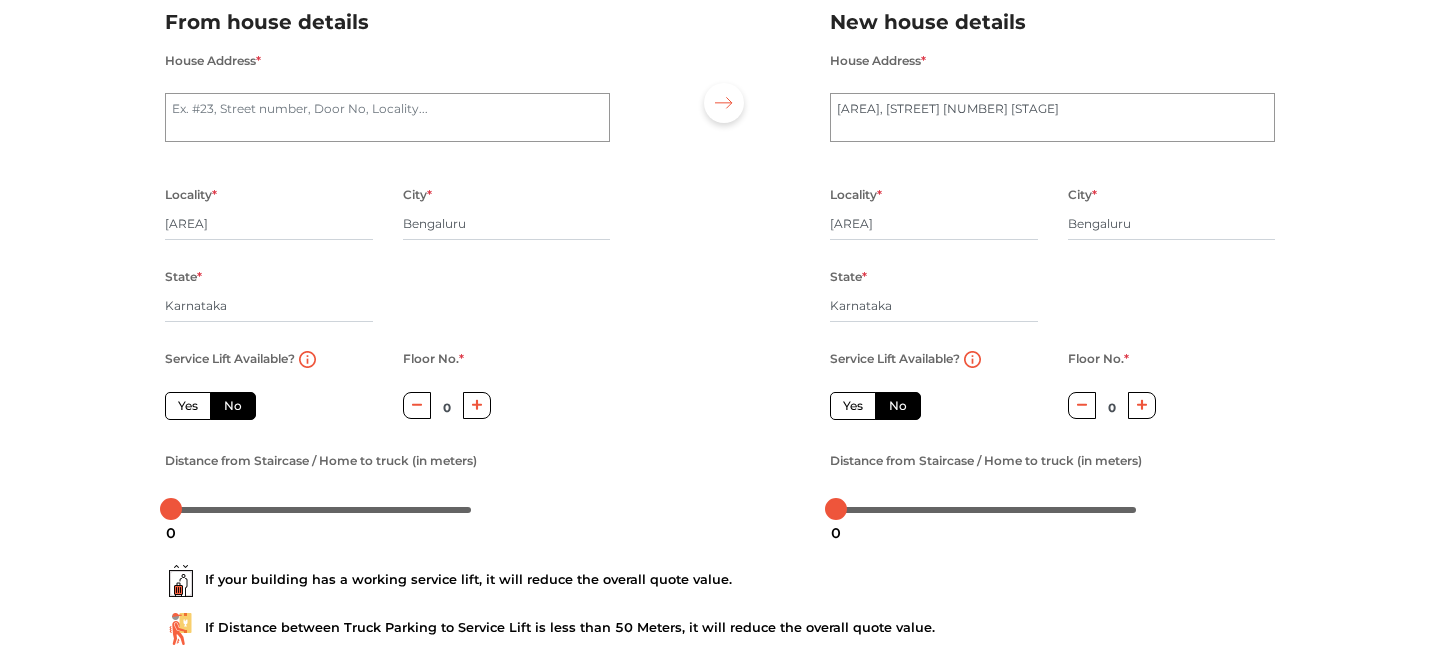 scroll, scrollTop: 0, scrollLeft: 0, axis: both 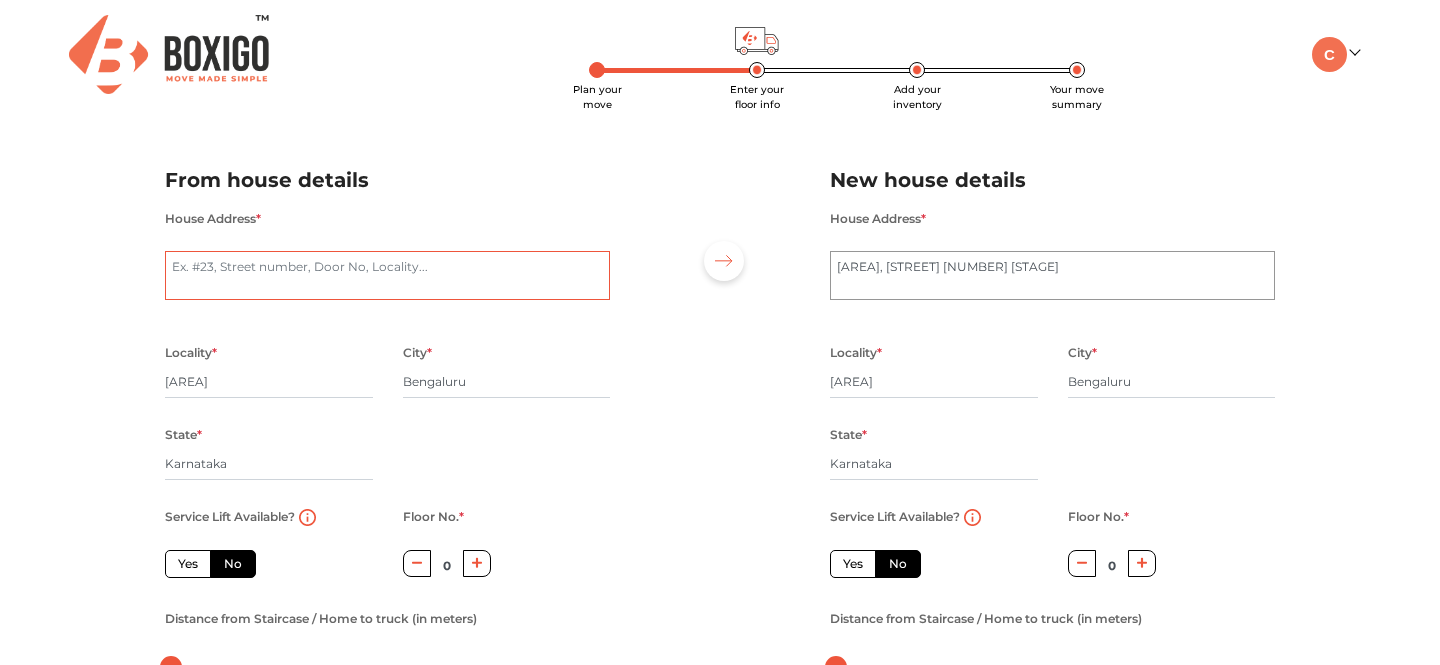 click on "House Address  *" at bounding box center [387, 276] 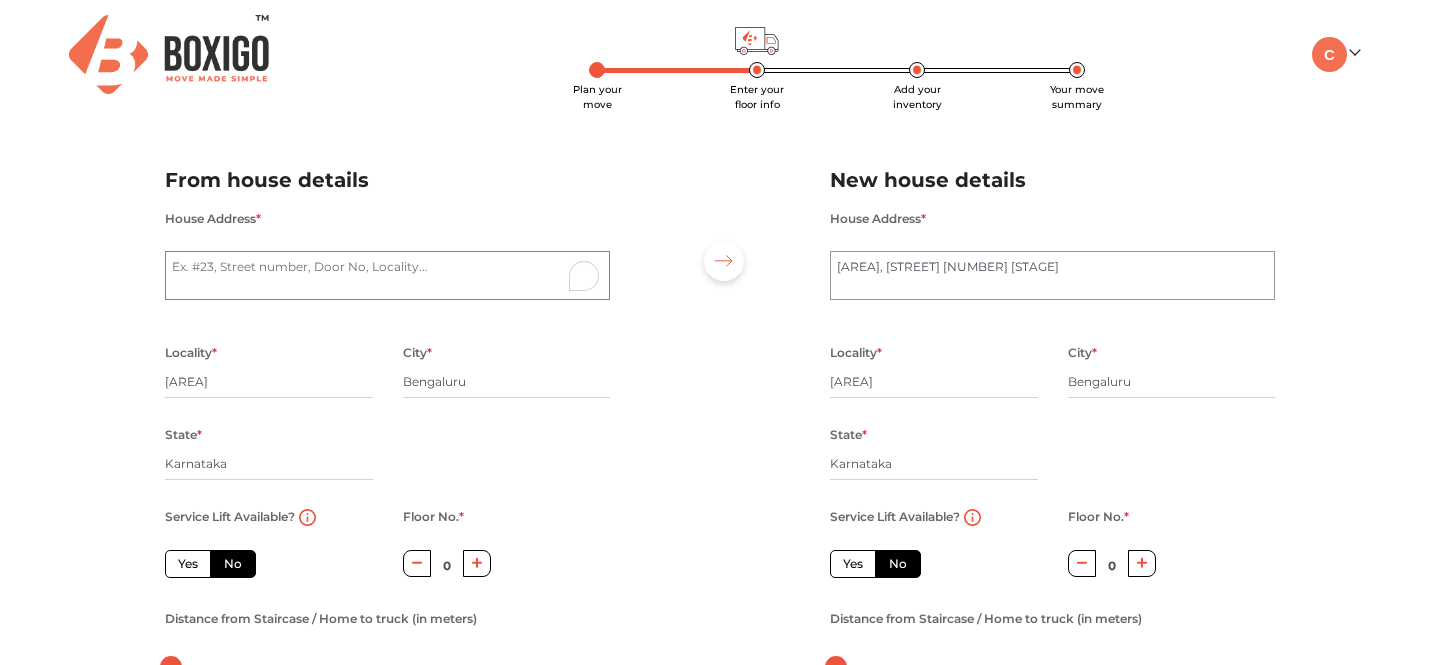 type on "[NUMBER], [NUMBER] [STREET] [NUMBER] [BLOCK] [AREA]" 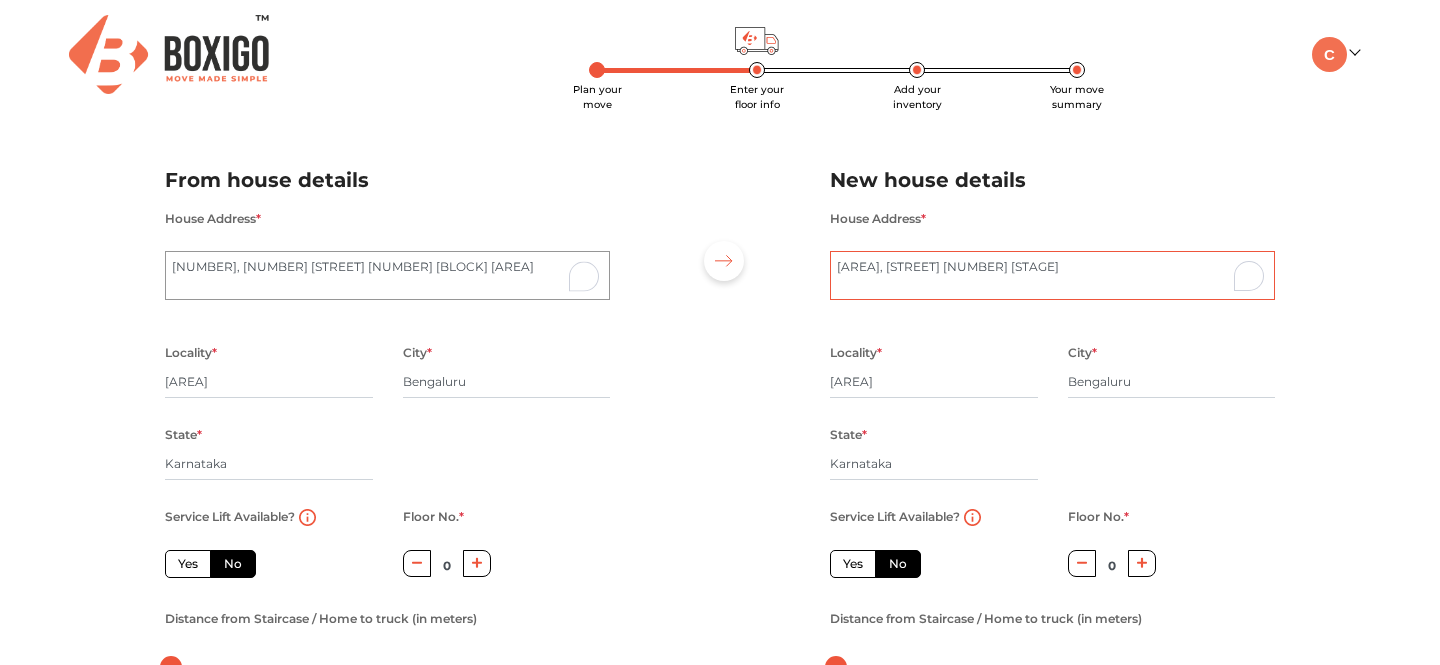 click on "[AREA], [STREET] [NUMBER] [STAGE]" at bounding box center [1052, 276] 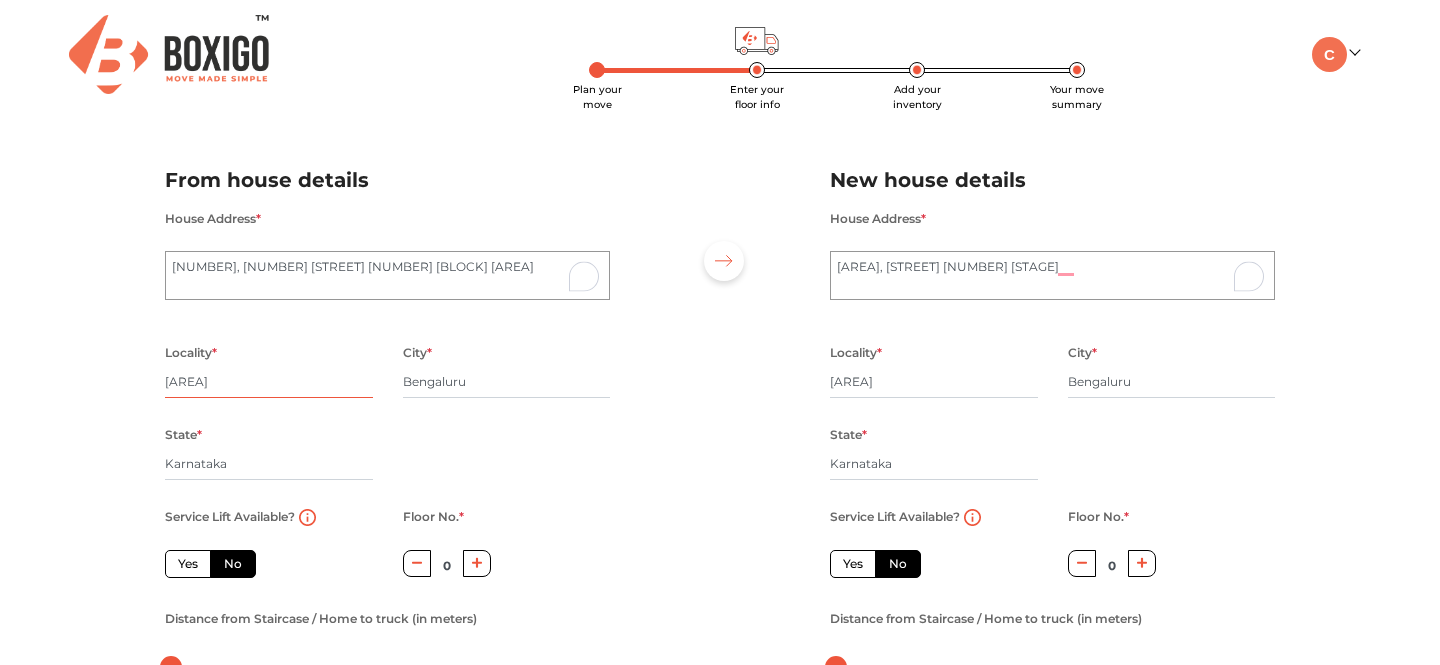 click on "[AREA]" at bounding box center (269, 382) 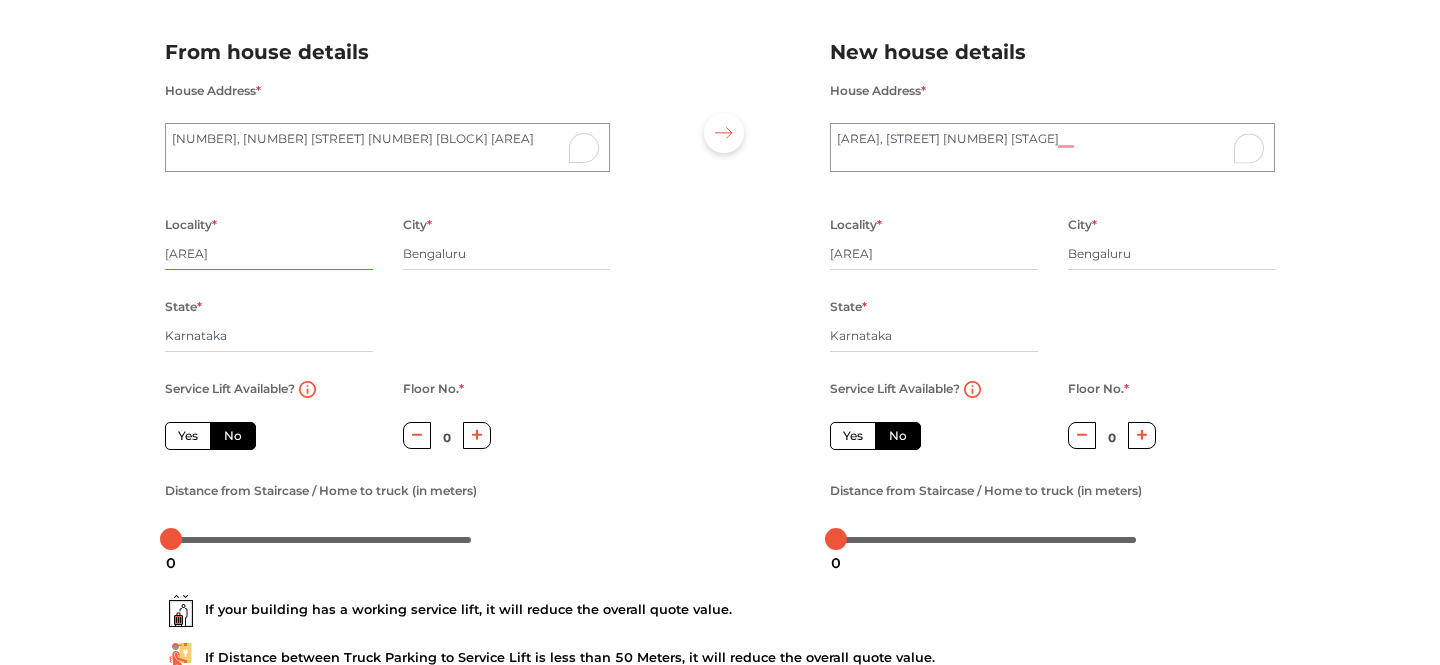 scroll, scrollTop: 131, scrollLeft: 0, axis: vertical 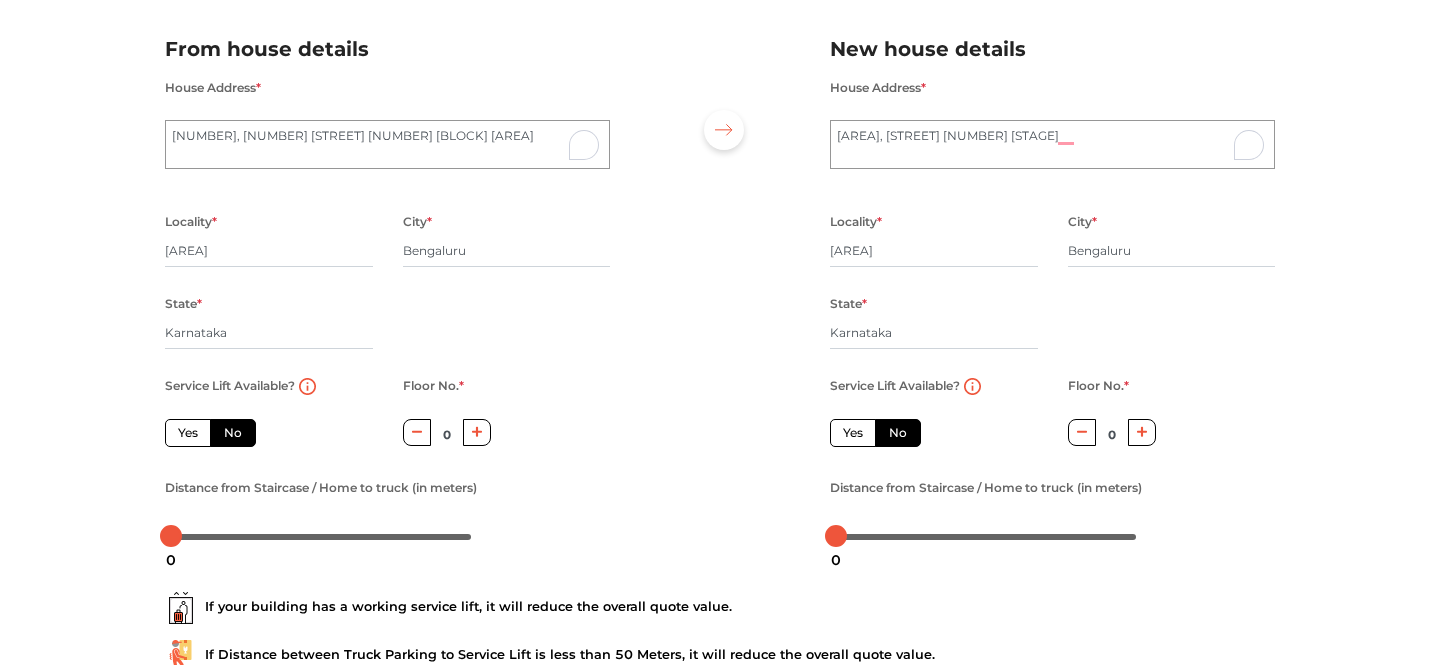 click at bounding box center [477, 432] 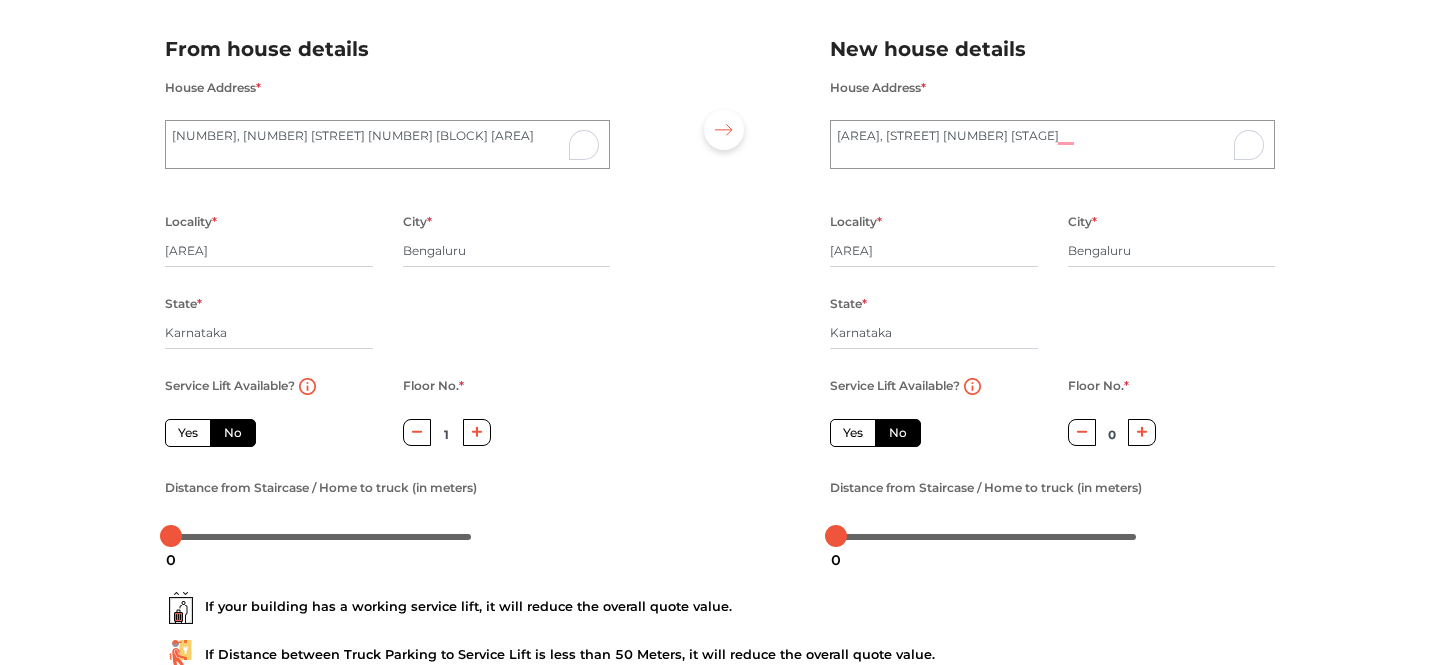 click at bounding box center (477, 432) 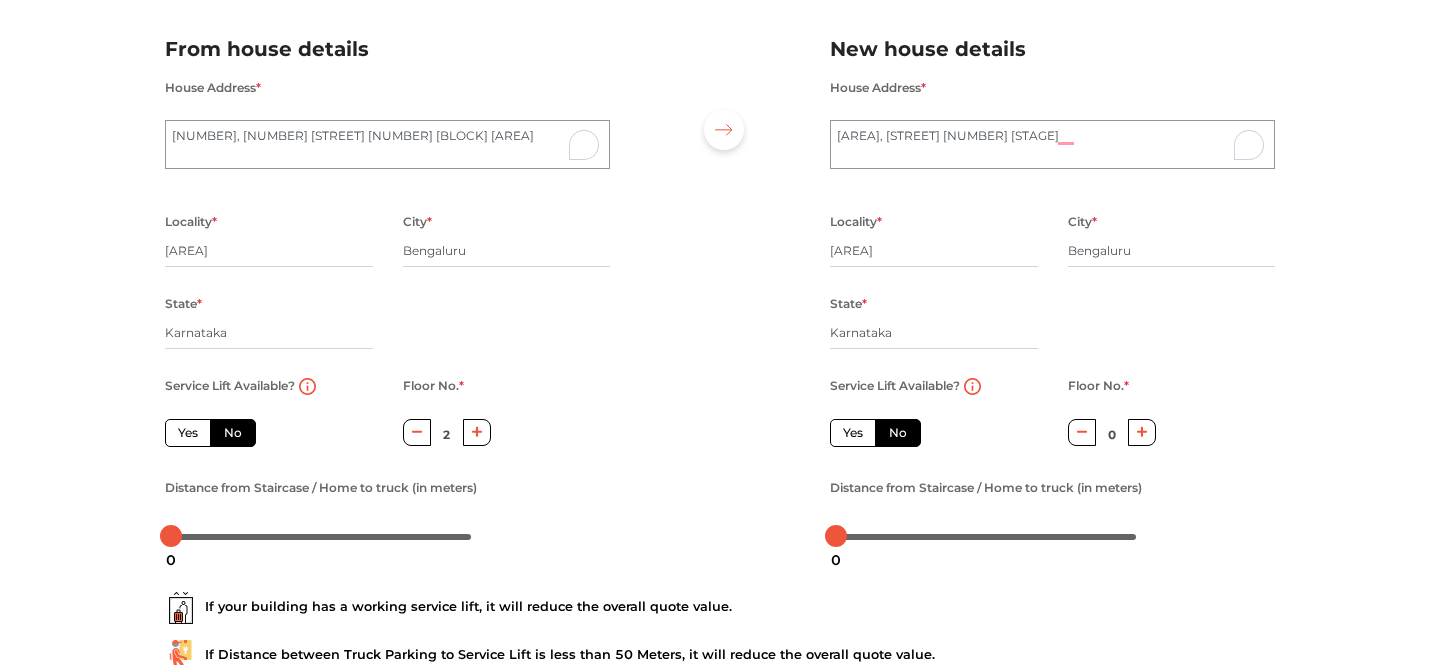 click 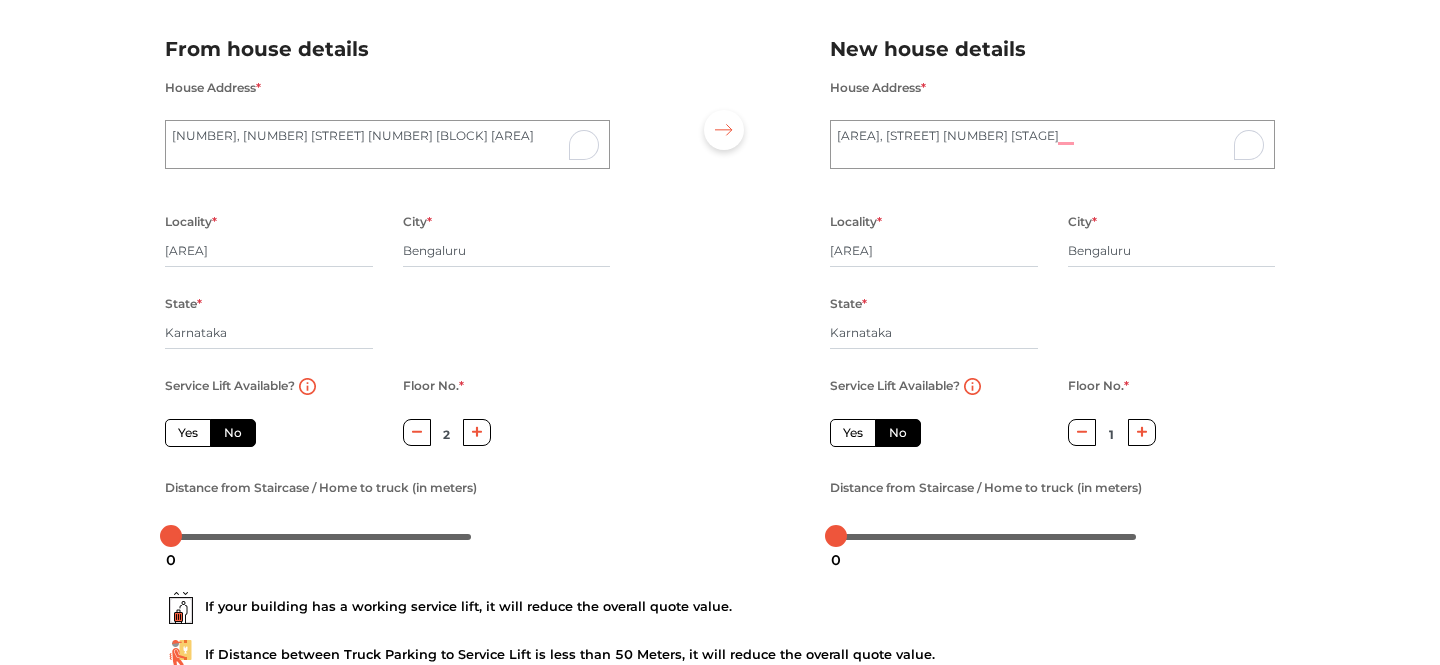 click 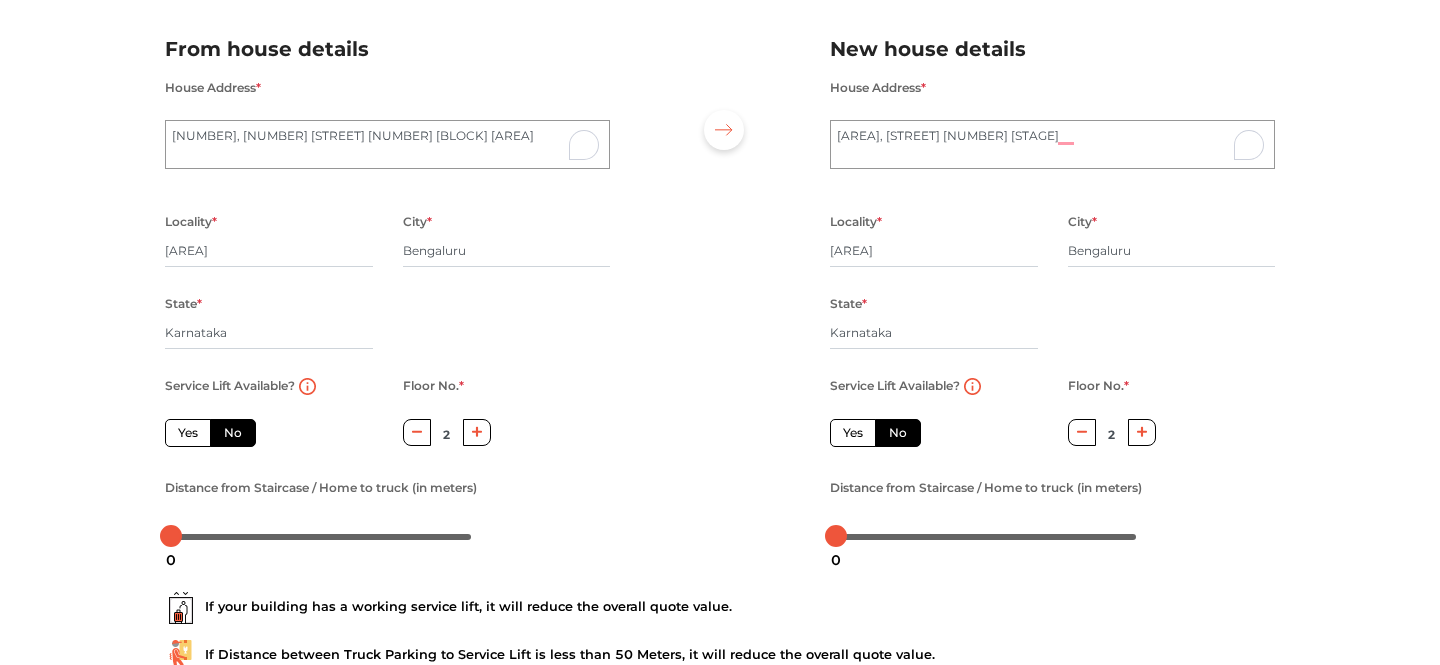 click 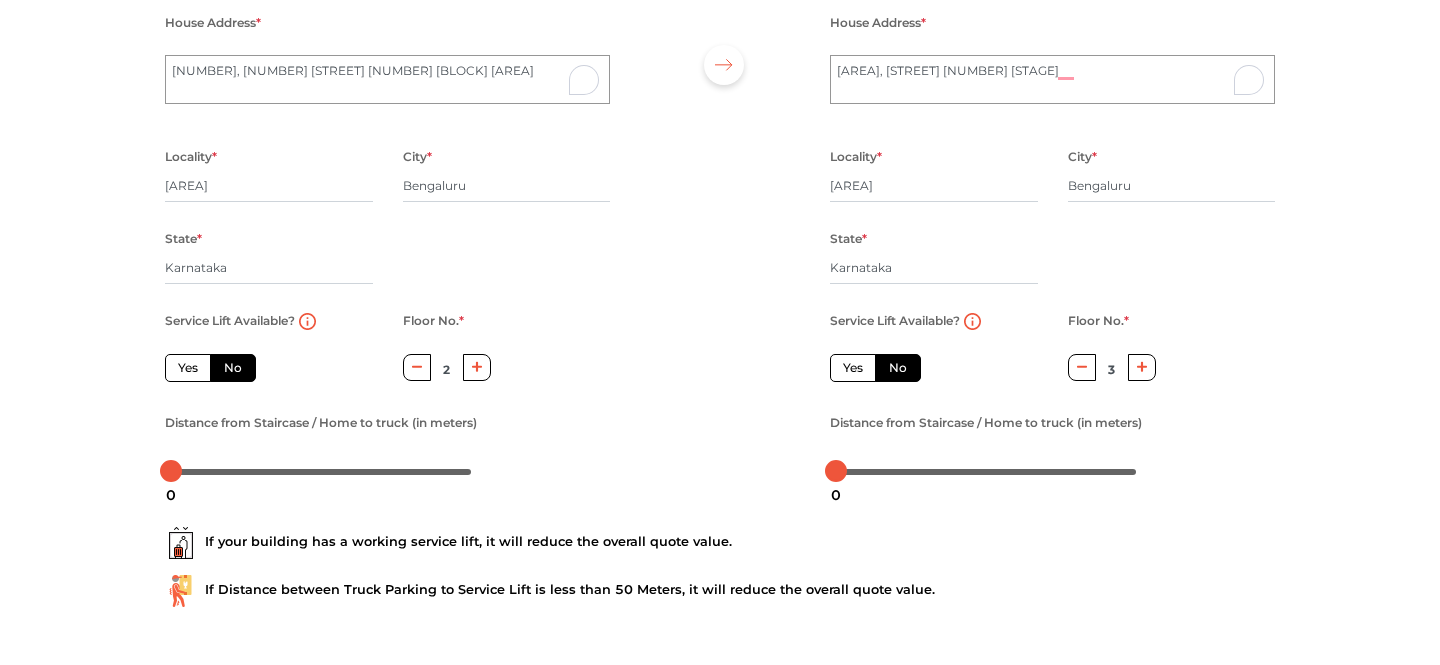 scroll, scrollTop: 284, scrollLeft: 0, axis: vertical 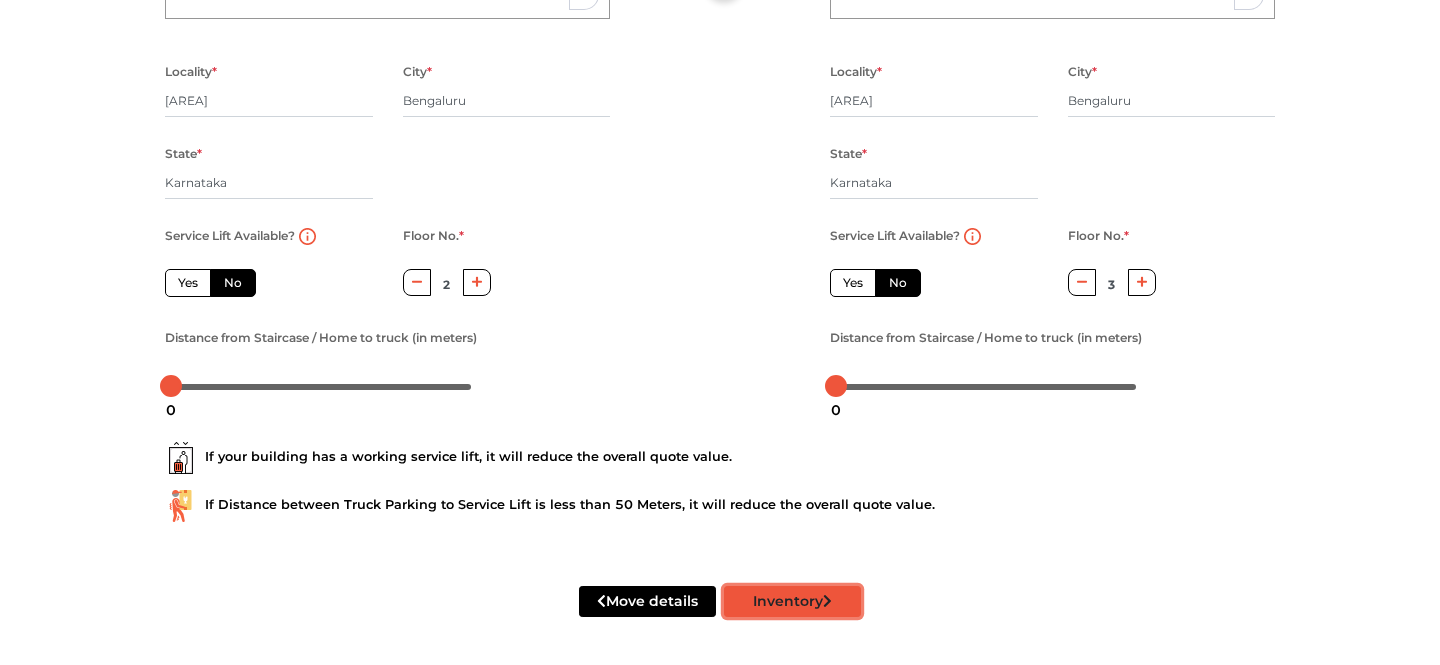 click on "Inventory" at bounding box center (792, 601) 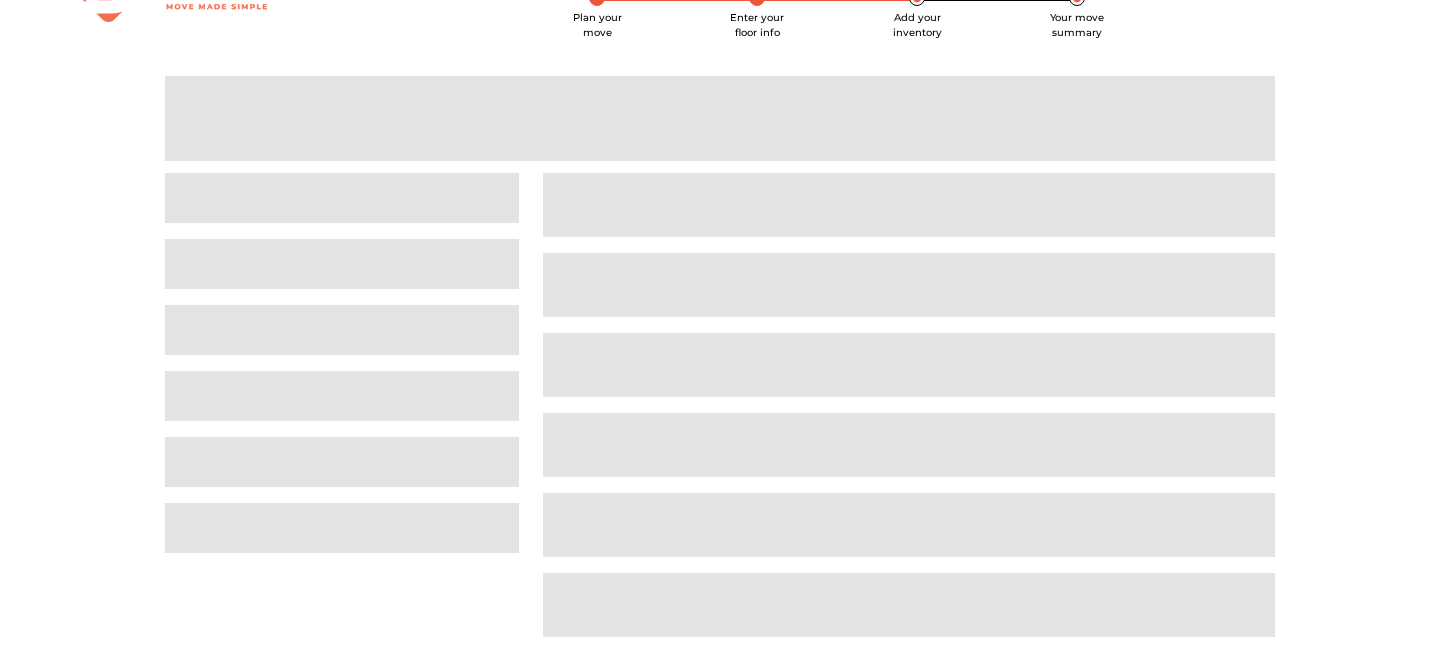 scroll, scrollTop: 20, scrollLeft: 0, axis: vertical 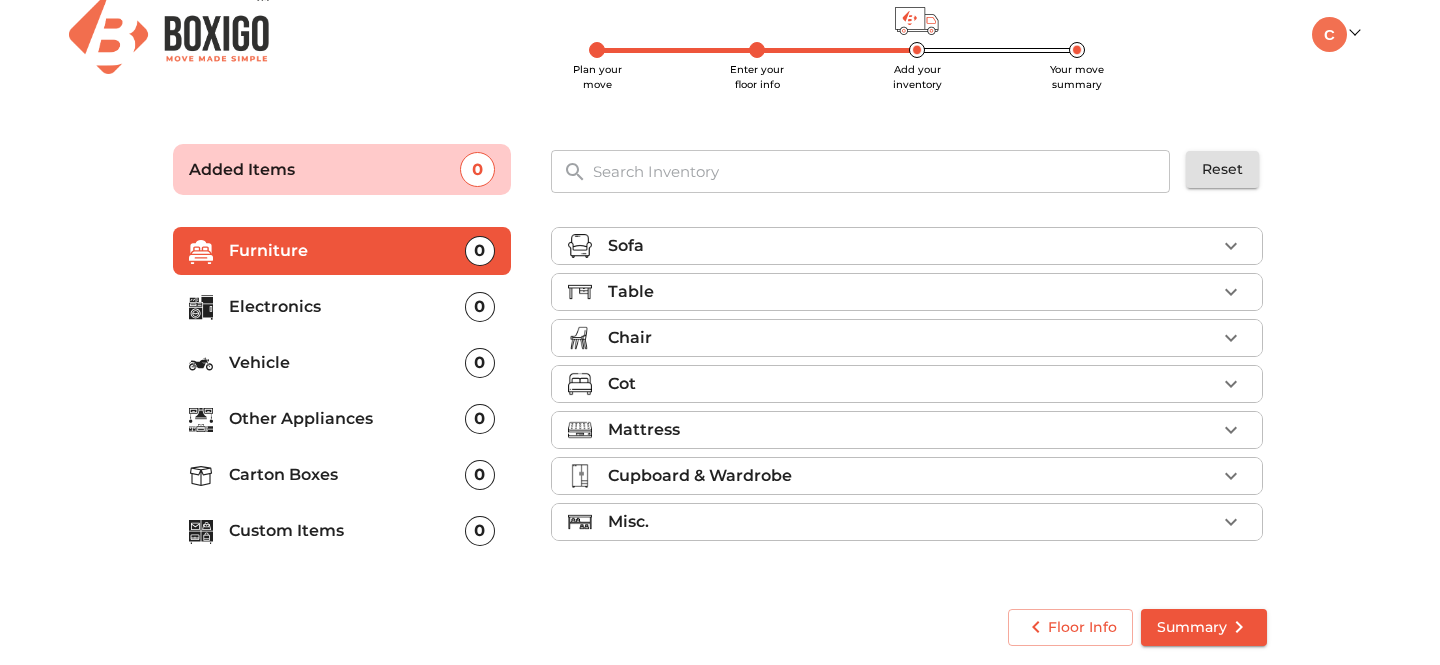 click on "0" at bounding box center (480, 251) 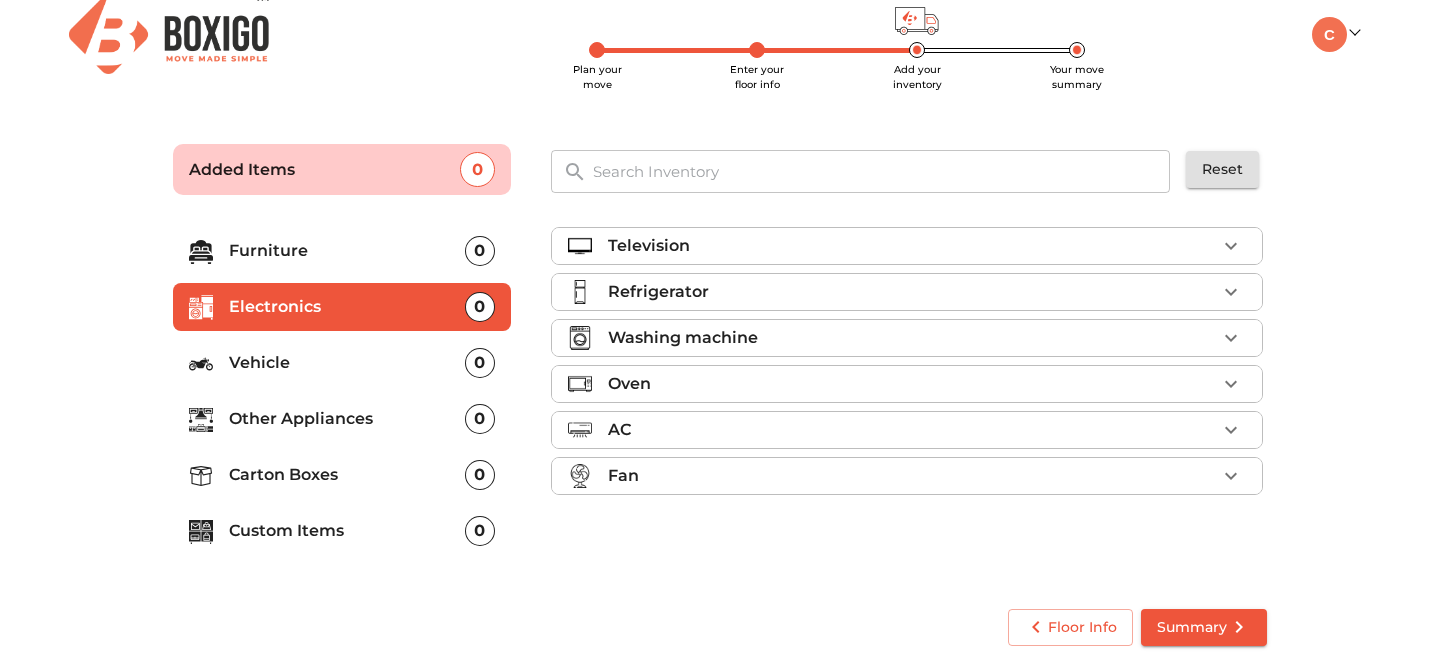 click on "0" at bounding box center (480, 251) 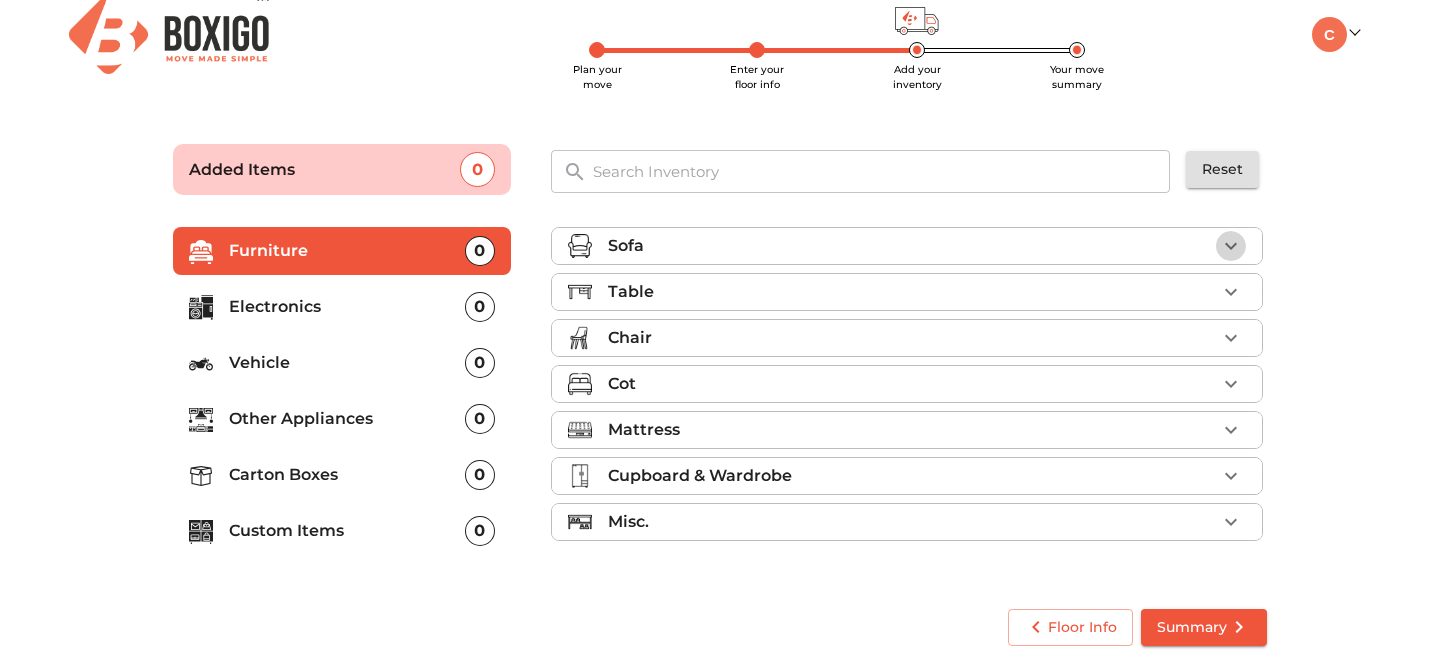 click 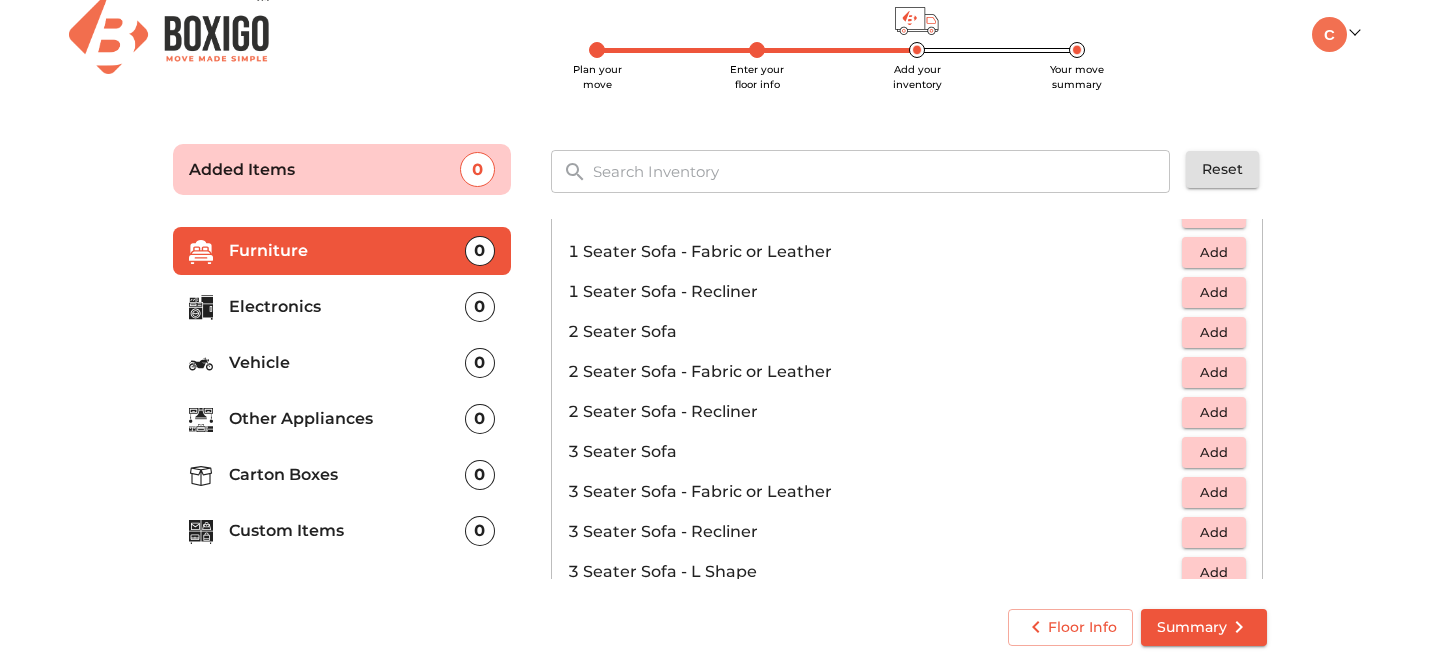 scroll, scrollTop: 191, scrollLeft: 0, axis: vertical 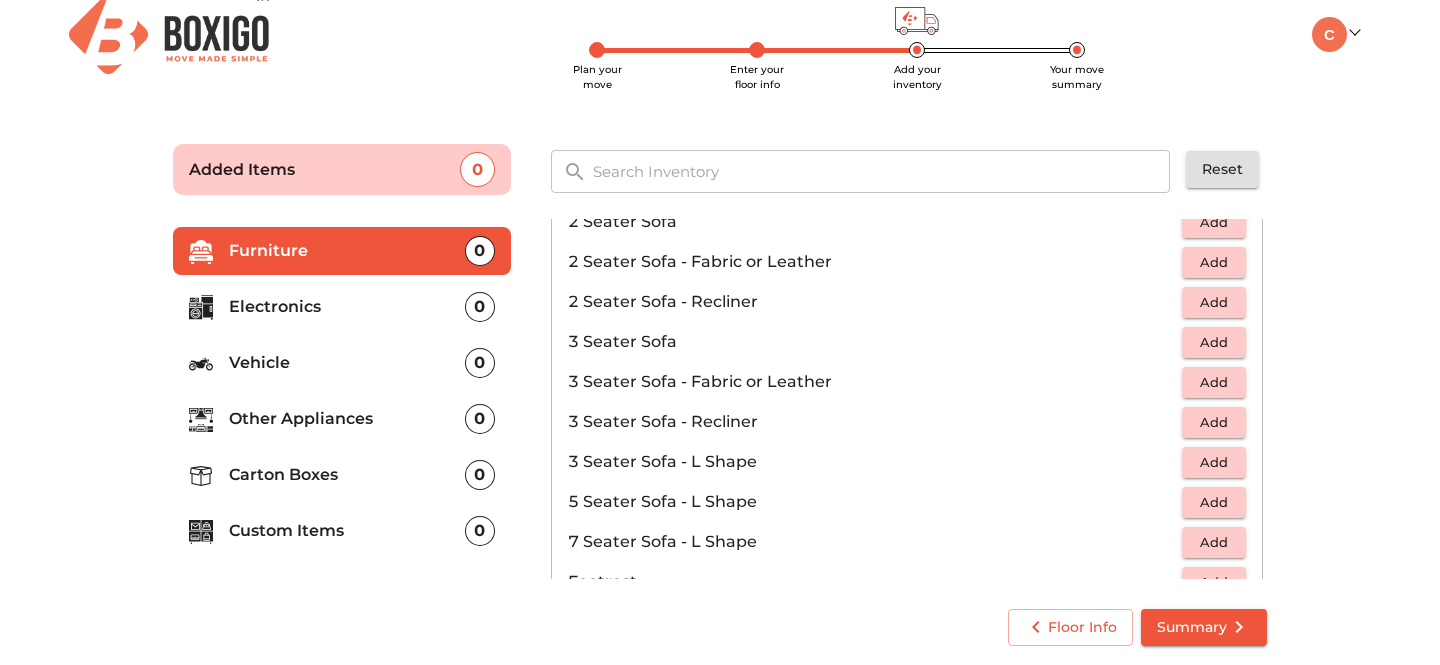 click on "Add" at bounding box center [1214, 422] 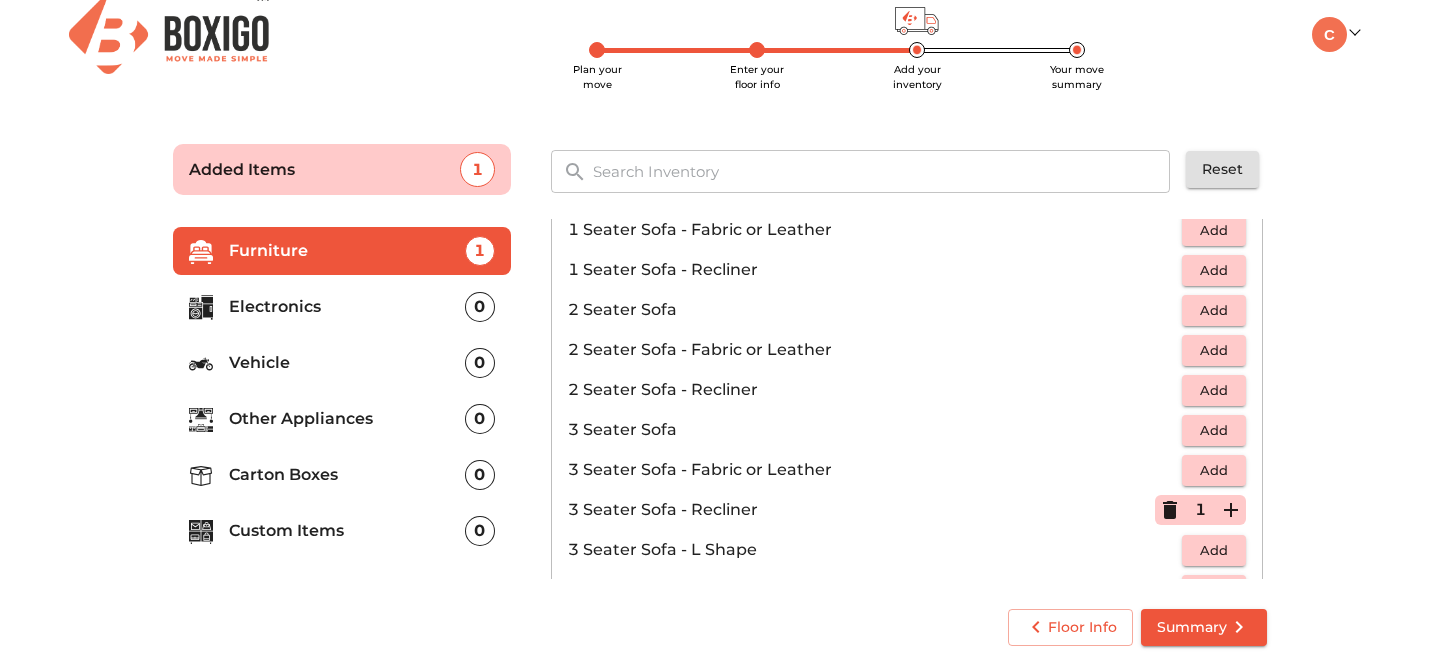 scroll, scrollTop: 101, scrollLeft: 0, axis: vertical 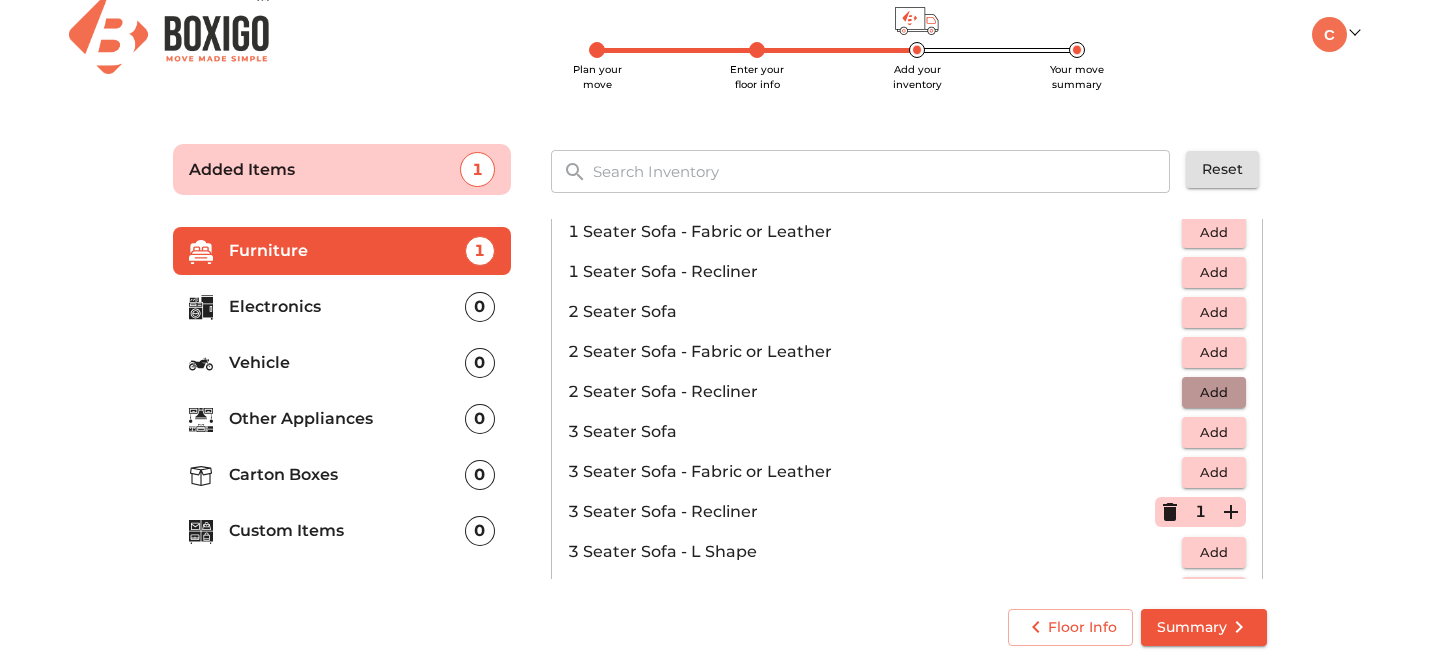 click on "Add" at bounding box center [1214, 392] 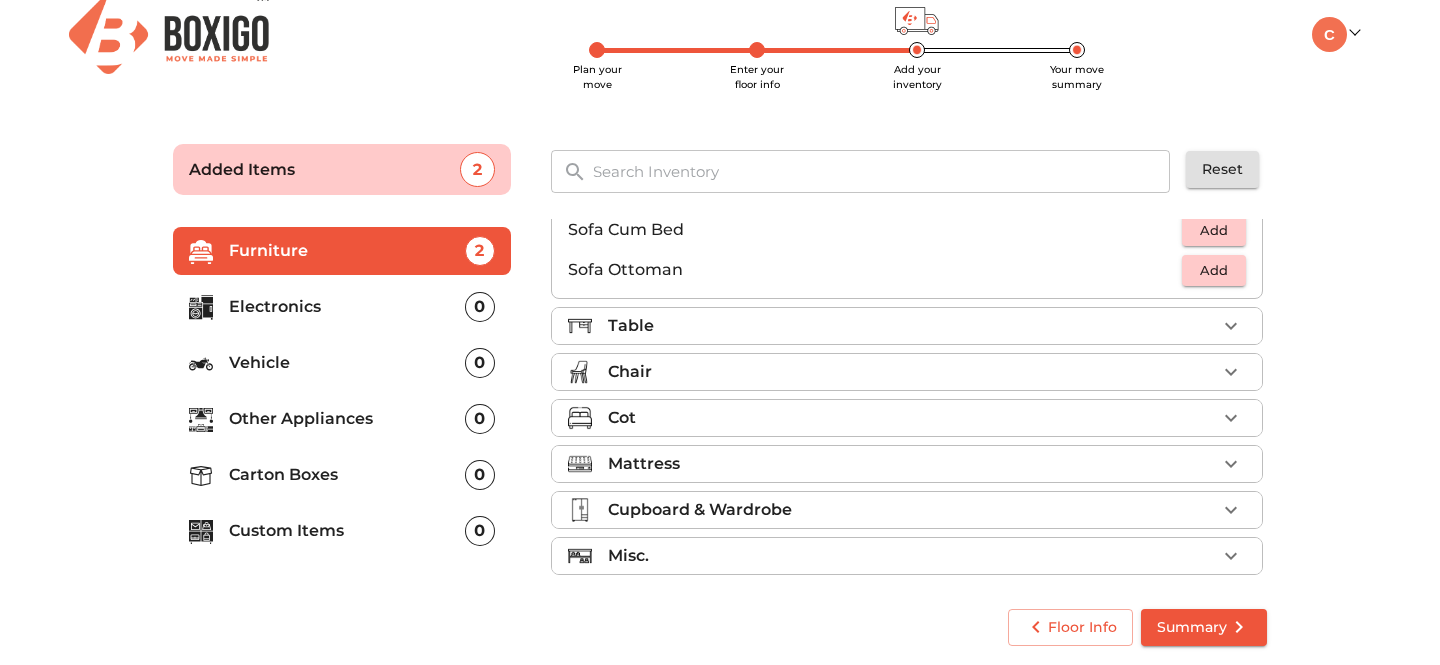 scroll, scrollTop: 595, scrollLeft: 0, axis: vertical 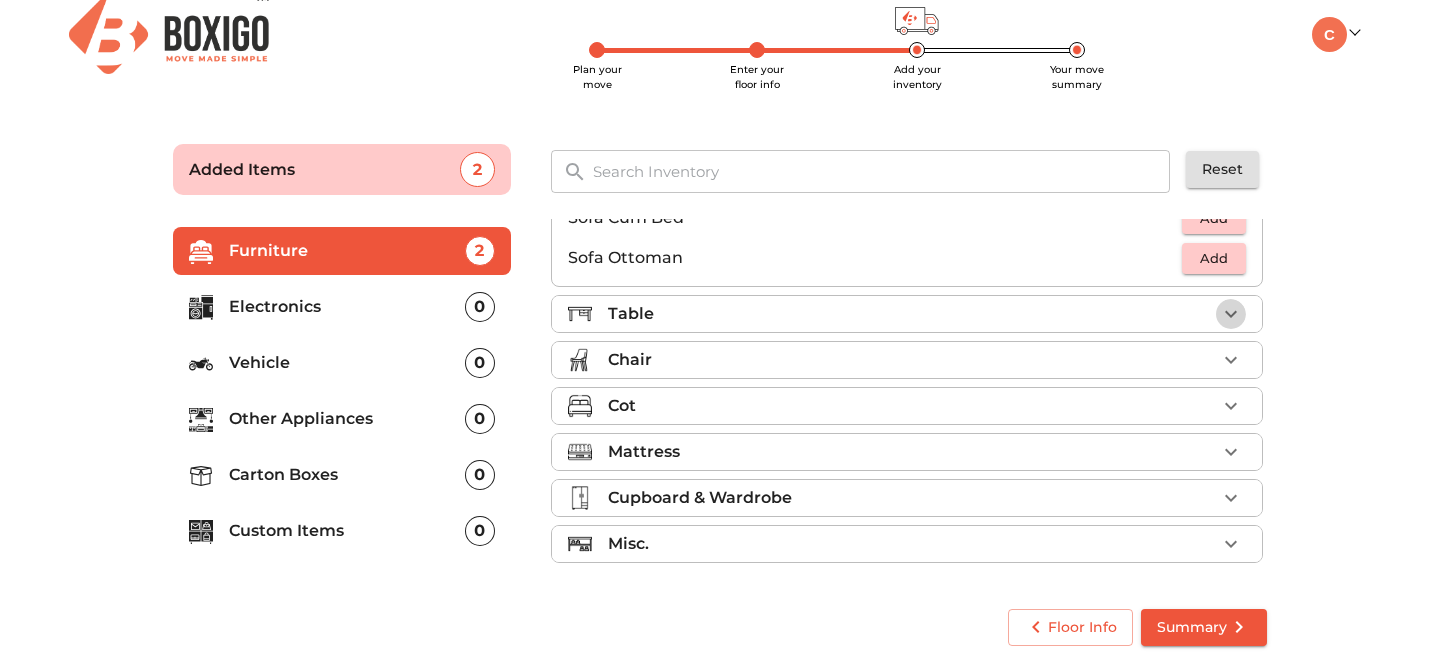 click 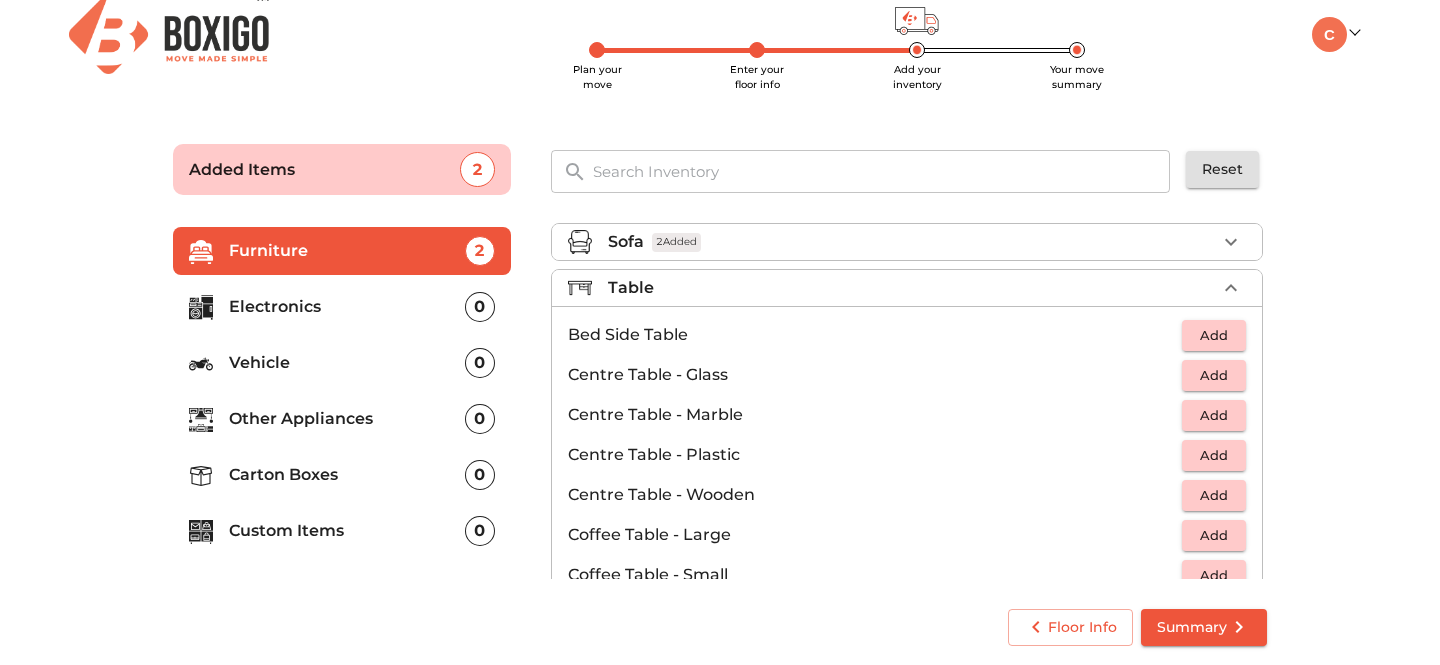 scroll, scrollTop: 0, scrollLeft: 0, axis: both 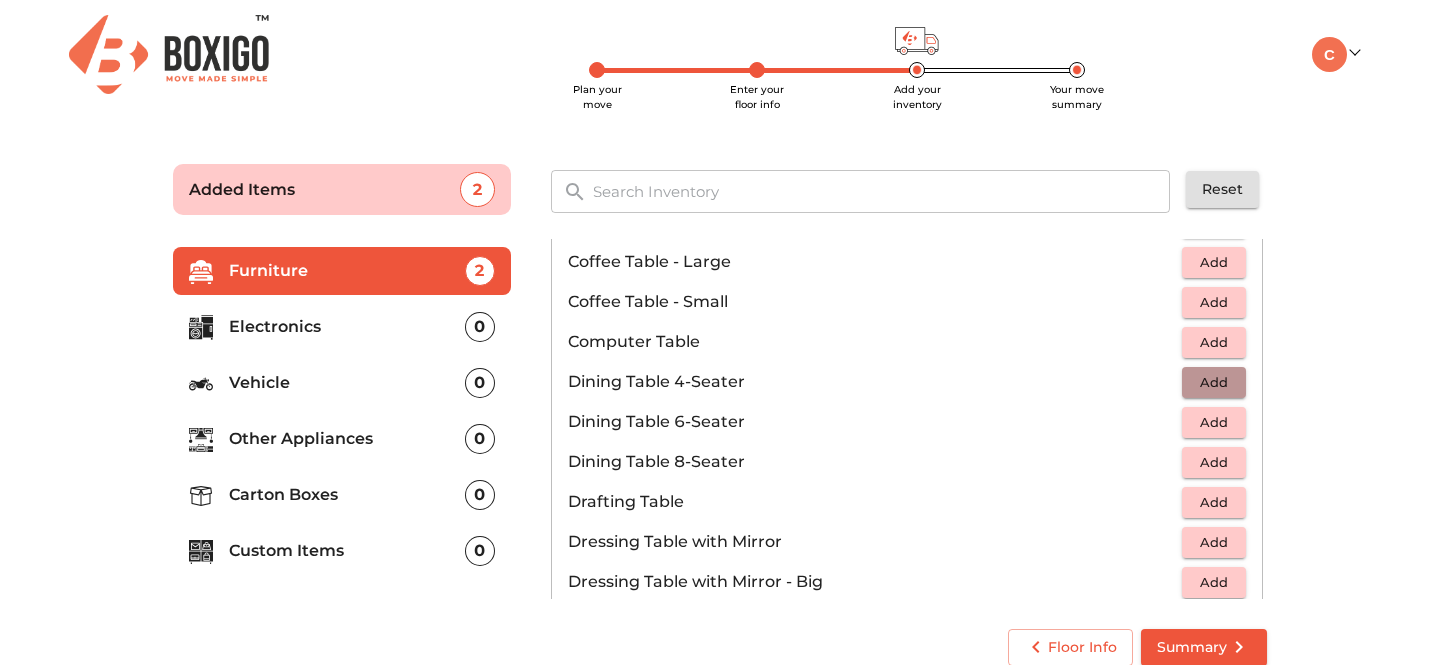 click on "Add" at bounding box center [1214, 382] 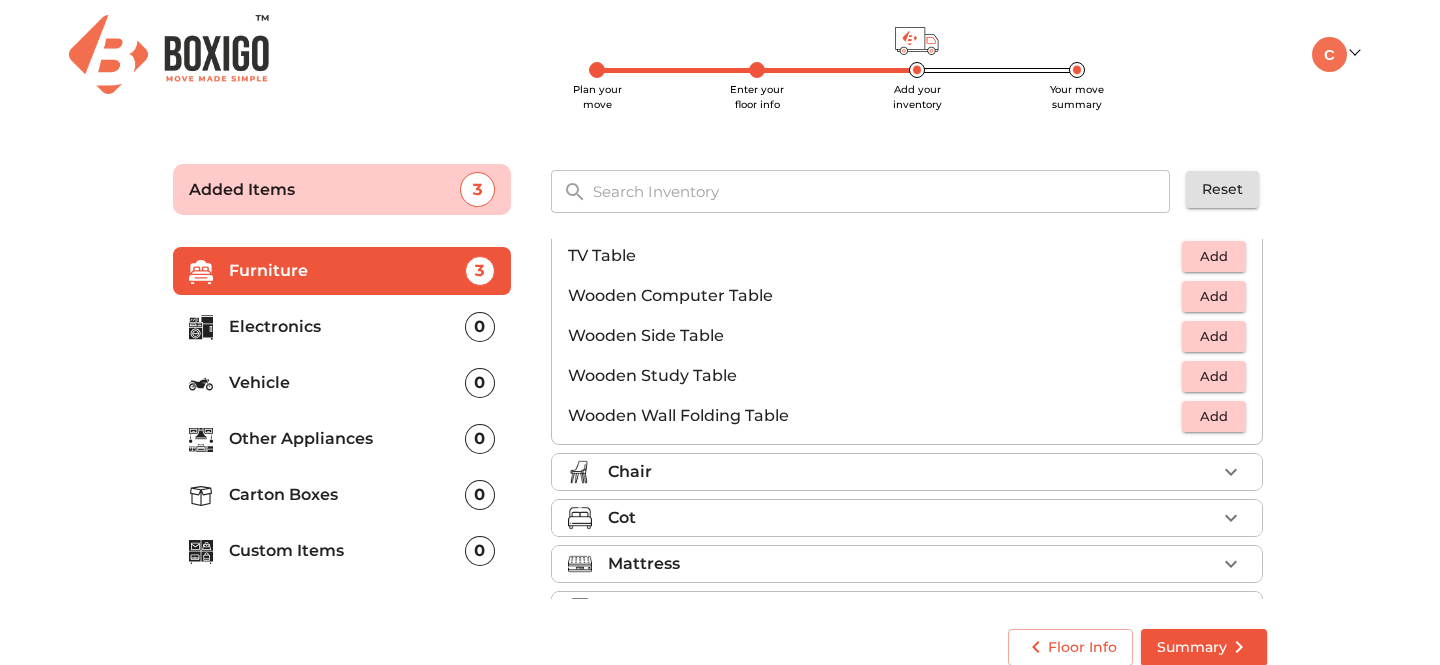 scroll, scrollTop: 1264, scrollLeft: 0, axis: vertical 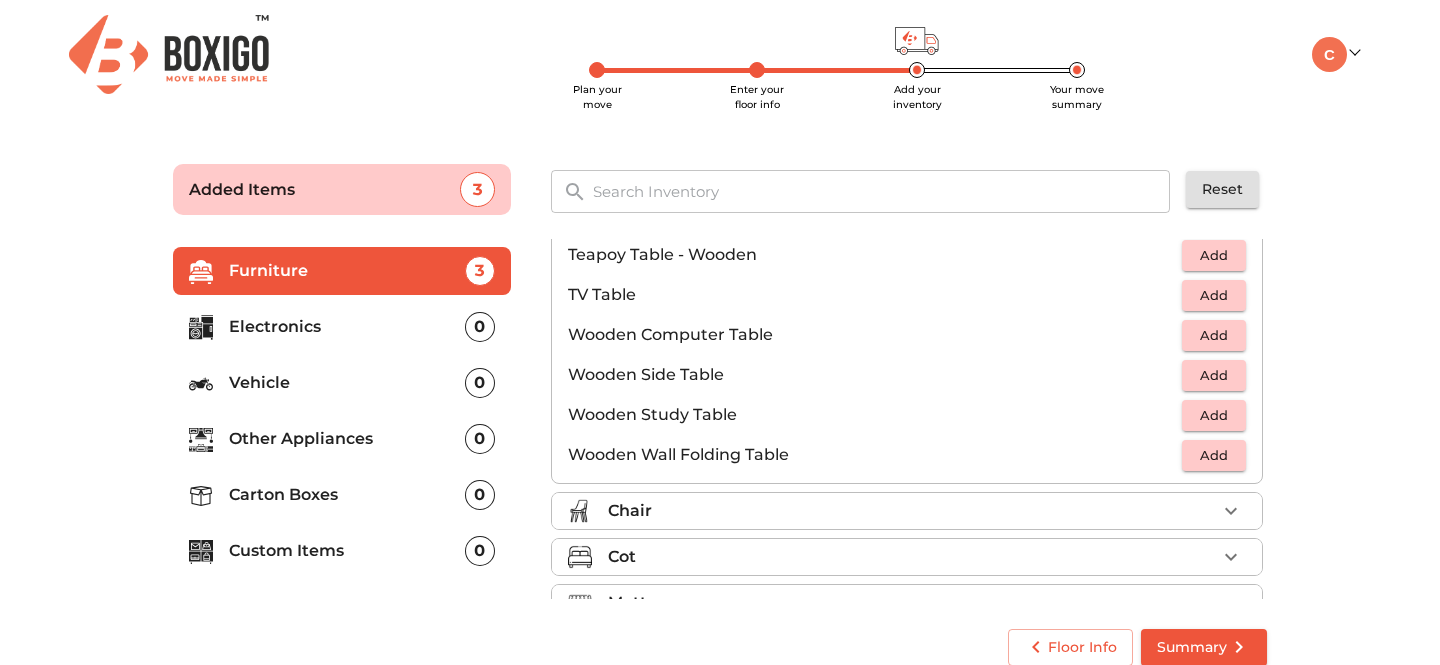 click on "Add" at bounding box center (1214, 295) 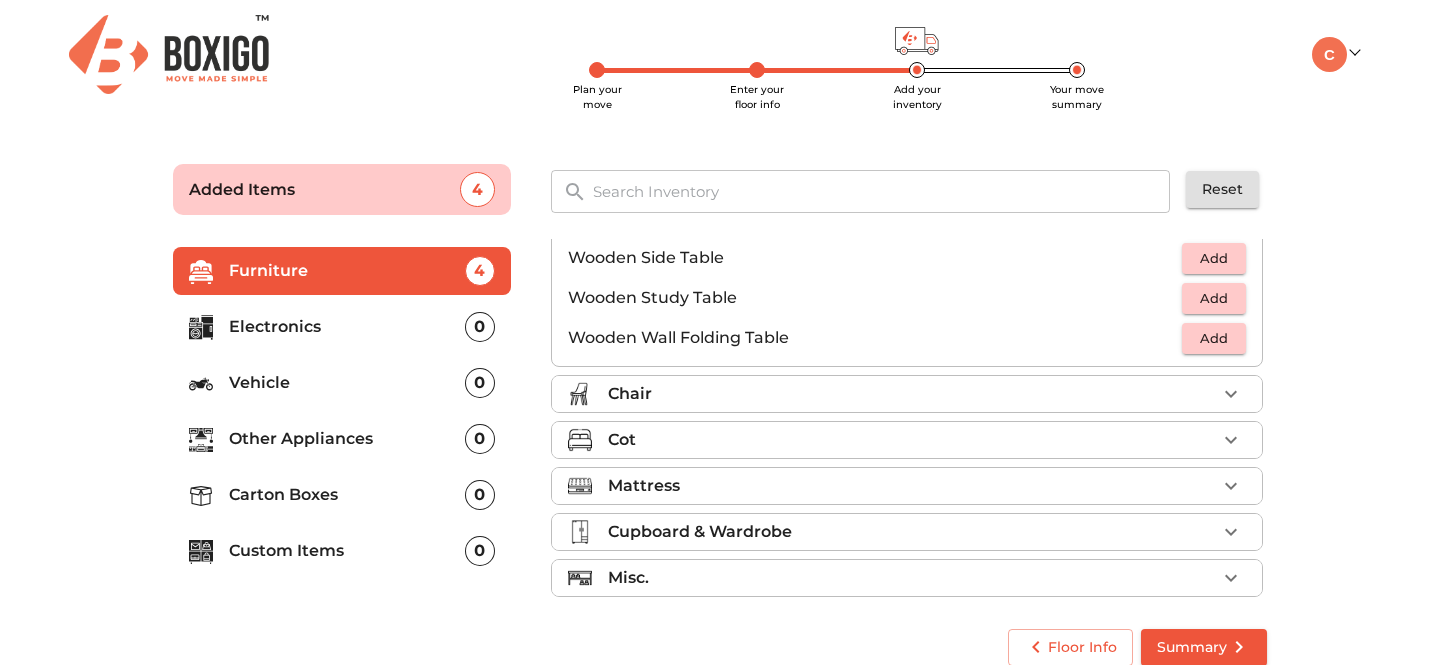 scroll, scrollTop: 1395, scrollLeft: 0, axis: vertical 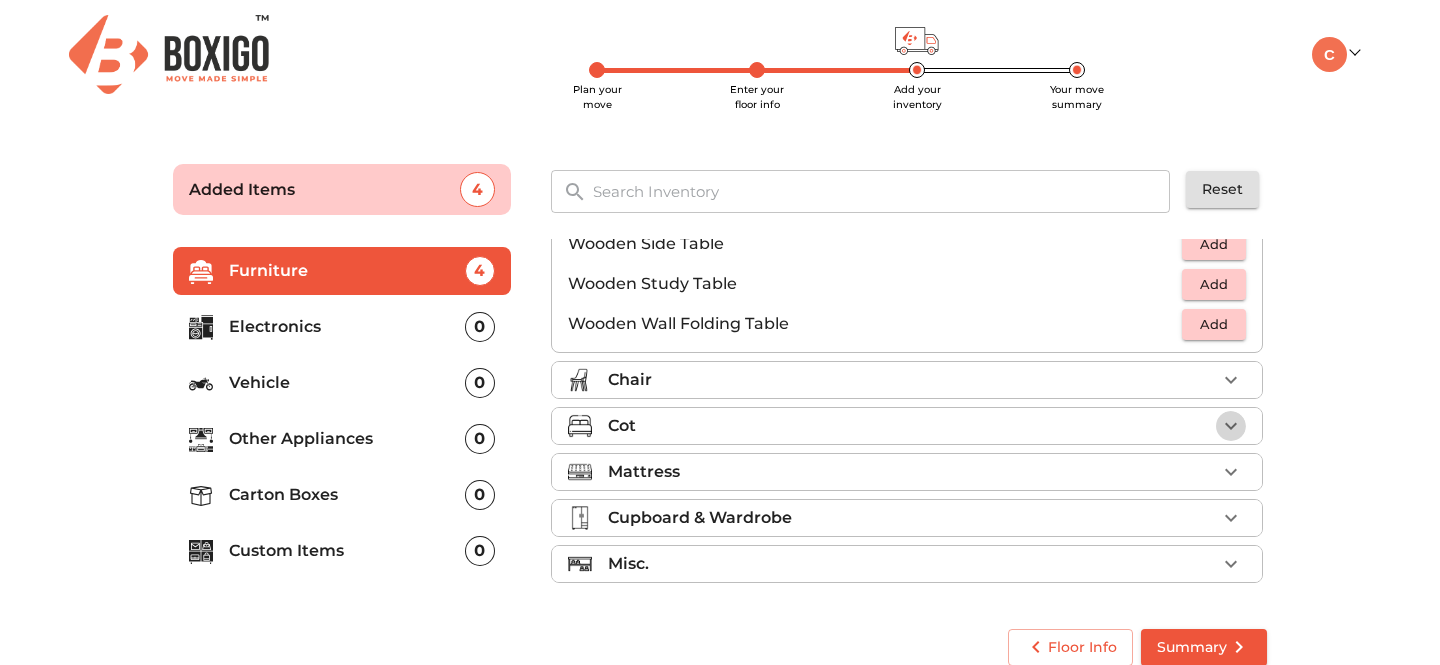 click 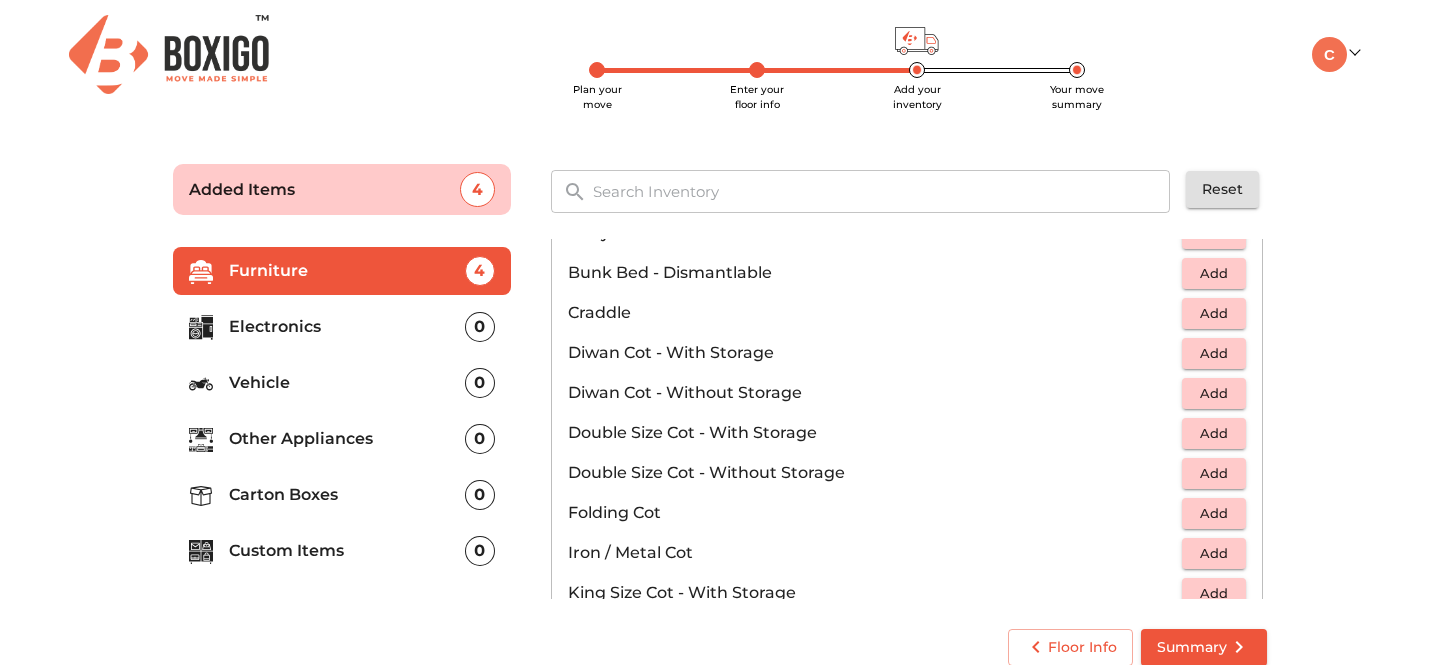 scroll, scrollTop: 260, scrollLeft: 0, axis: vertical 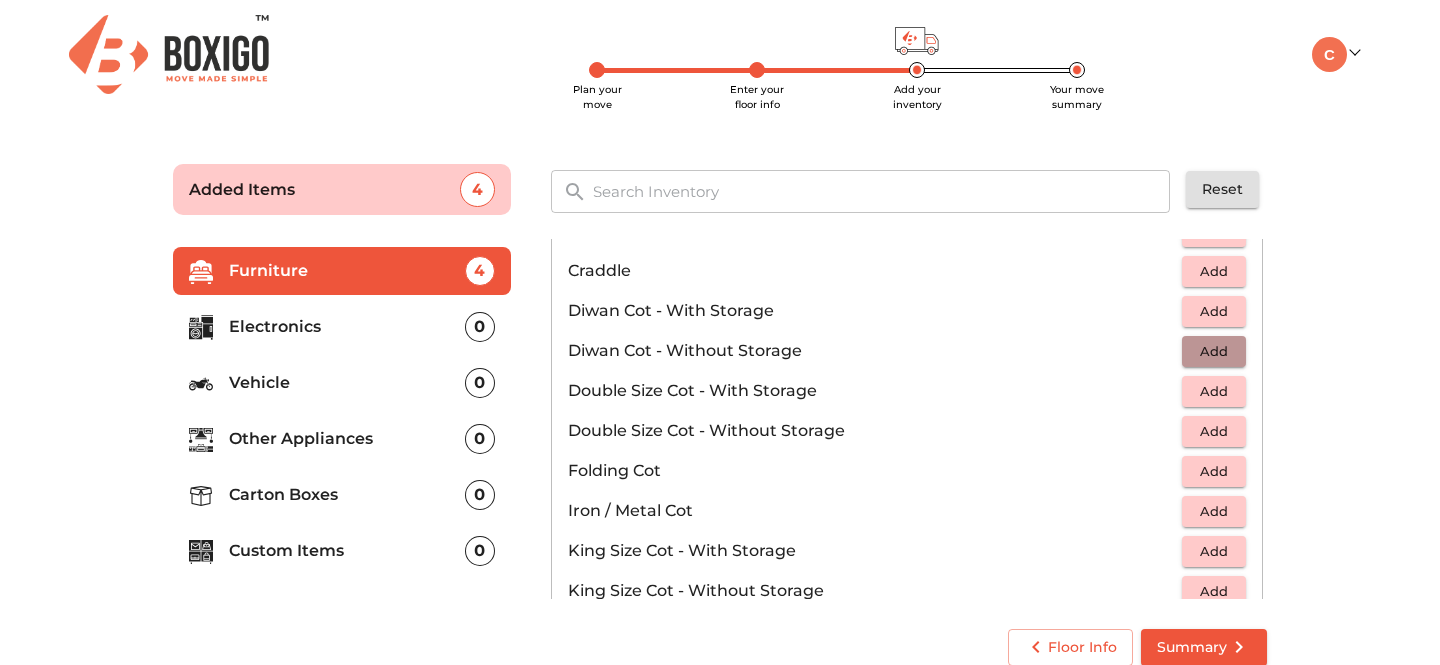 click on "Add" at bounding box center (1214, 351) 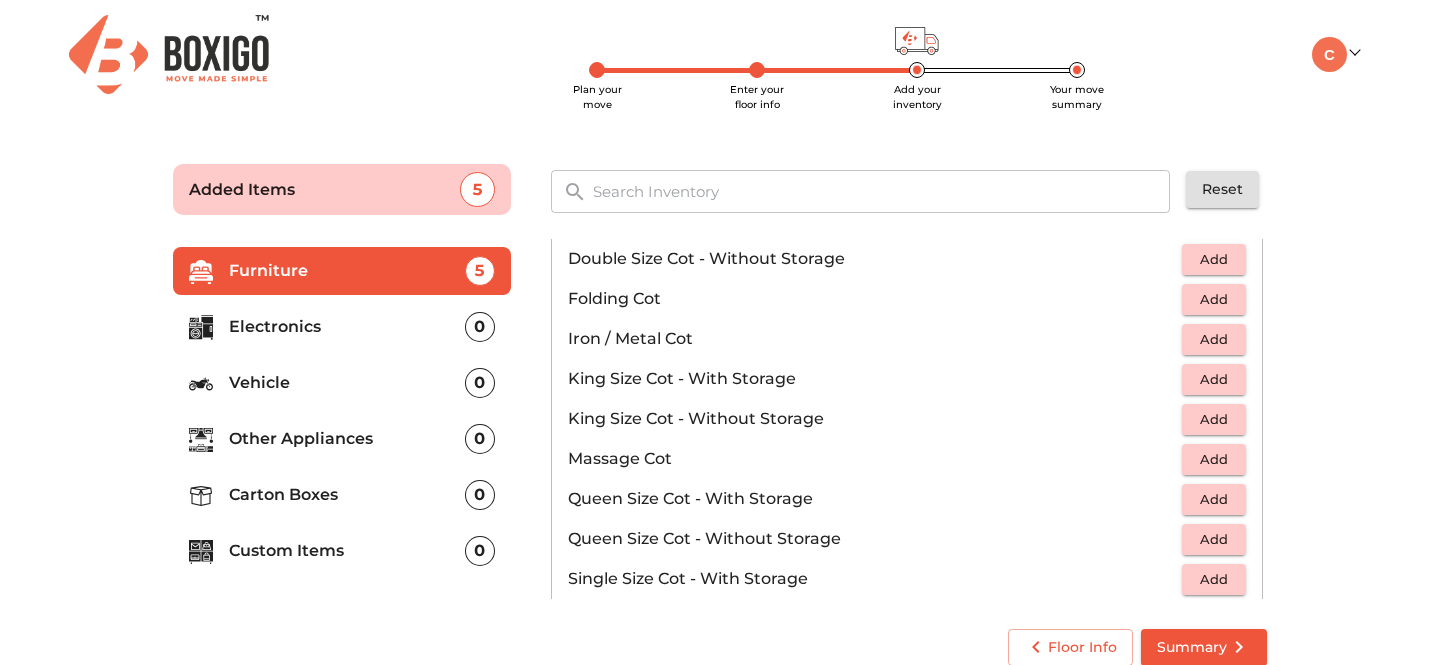 scroll, scrollTop: 485, scrollLeft: 0, axis: vertical 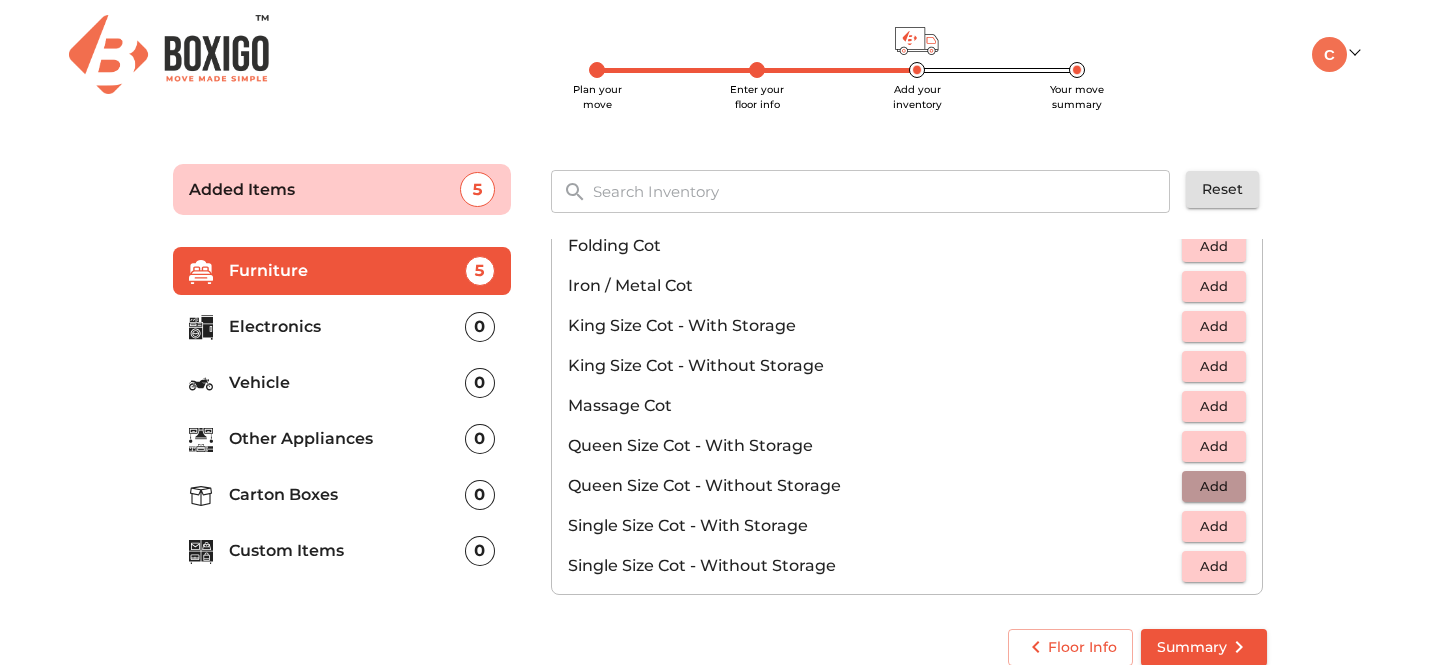 click on "Add" at bounding box center (1214, 486) 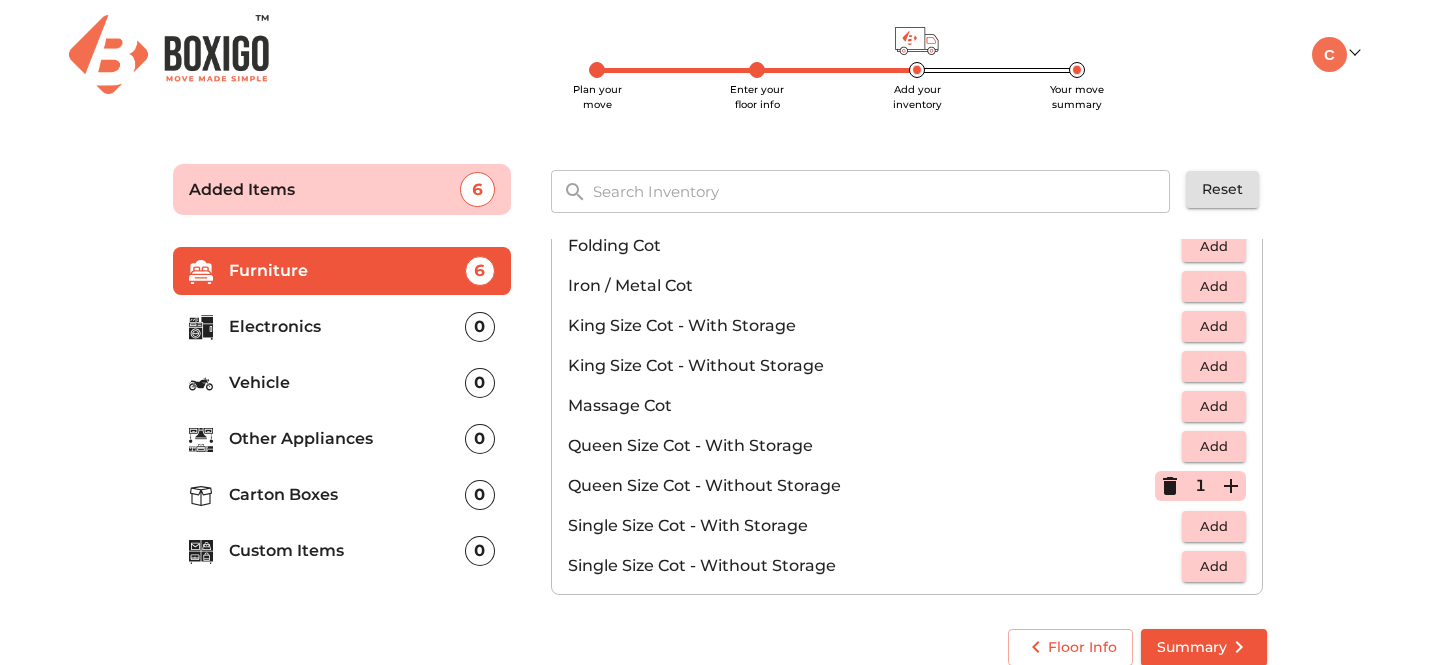scroll, scrollTop: 635, scrollLeft: 0, axis: vertical 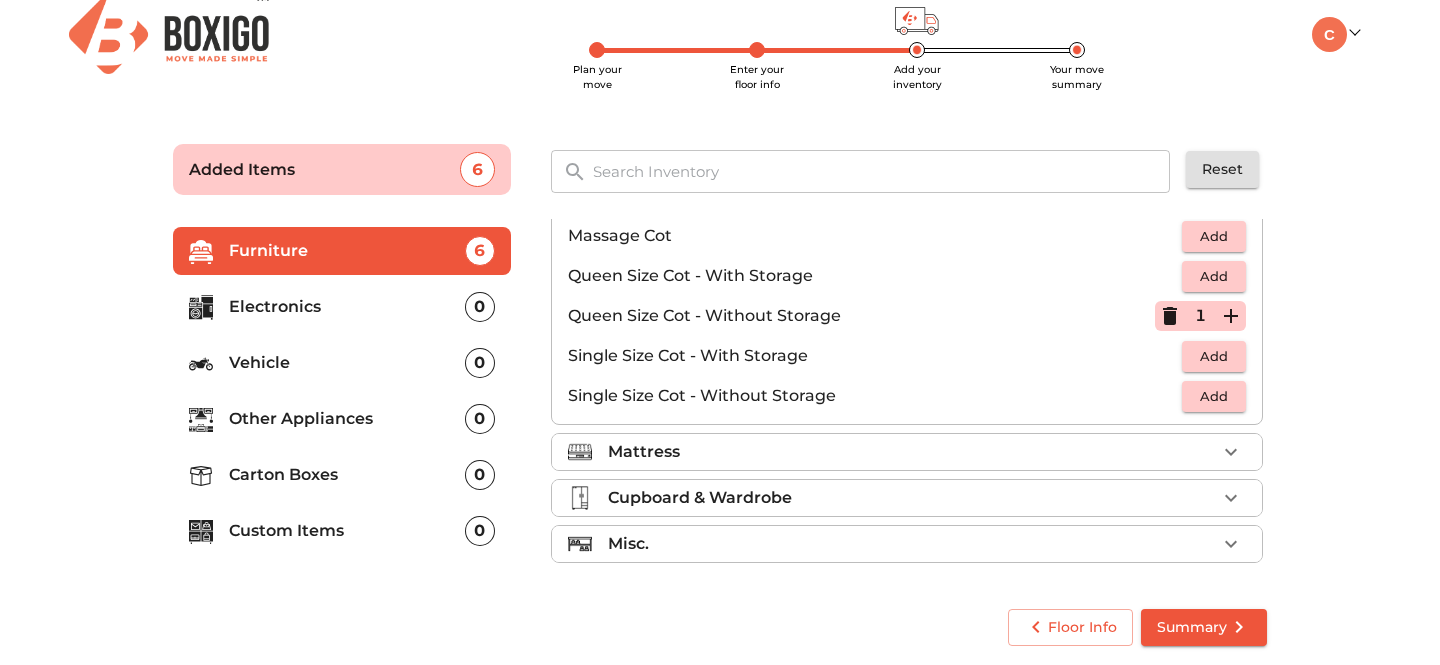 click 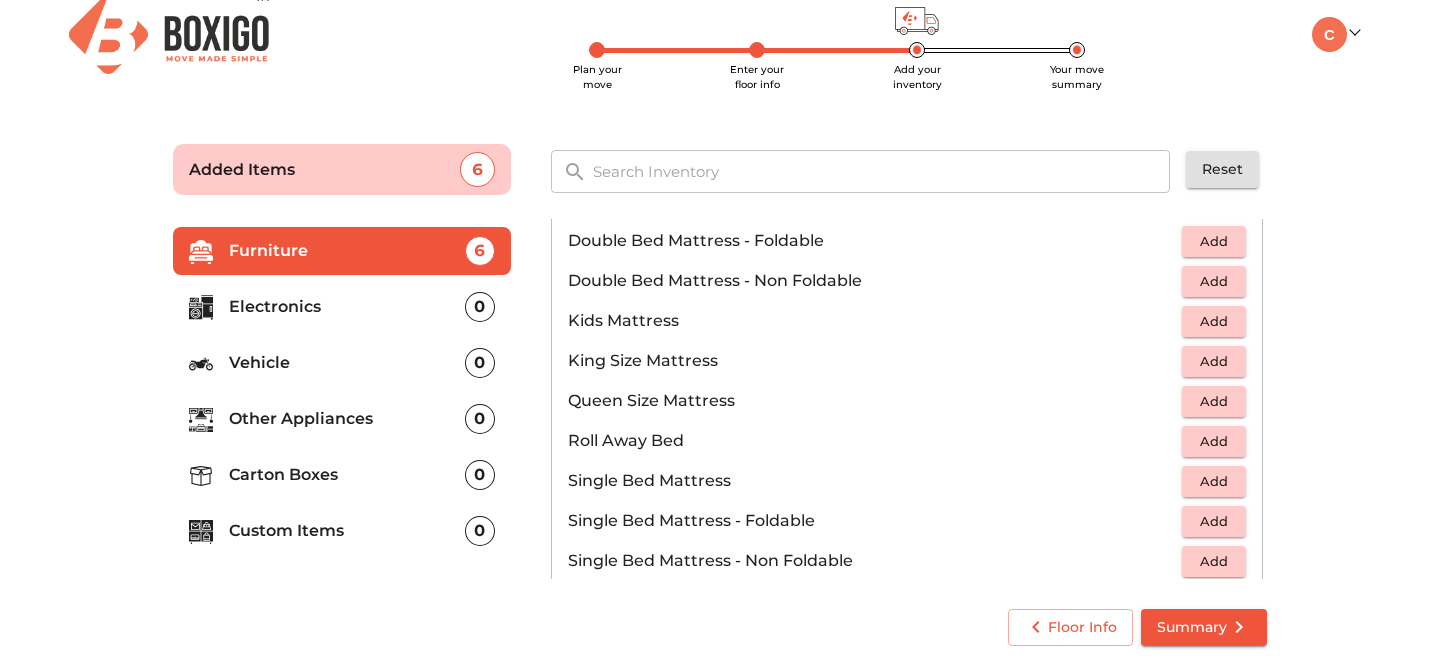 scroll, scrollTop: 268, scrollLeft: 0, axis: vertical 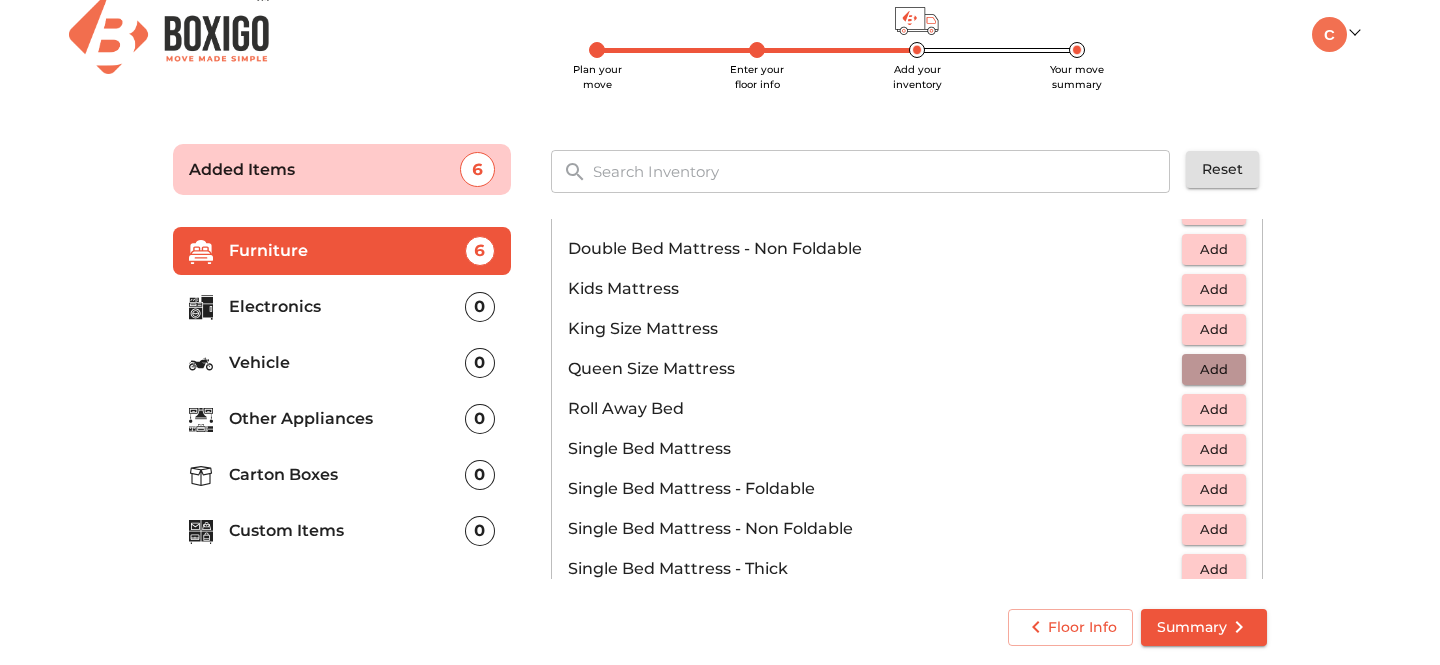 click on "Add" at bounding box center [1214, 369] 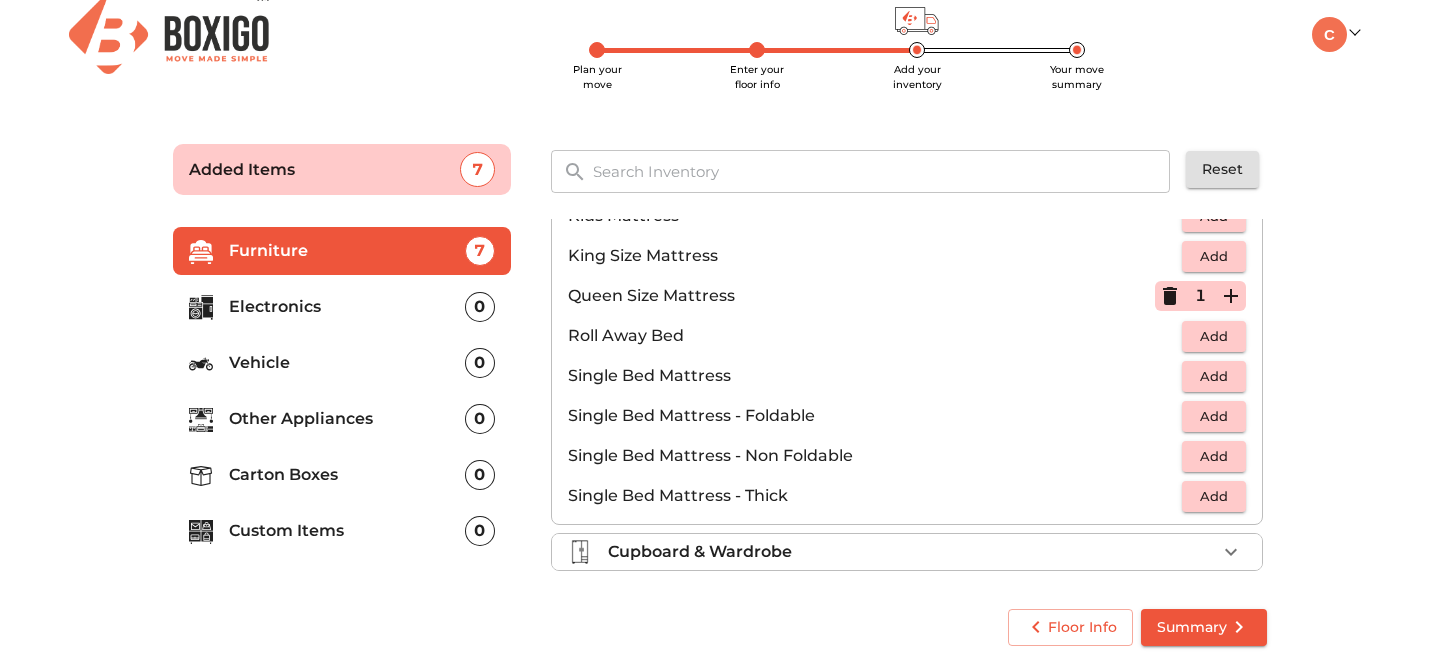 scroll, scrollTop: 364, scrollLeft: 0, axis: vertical 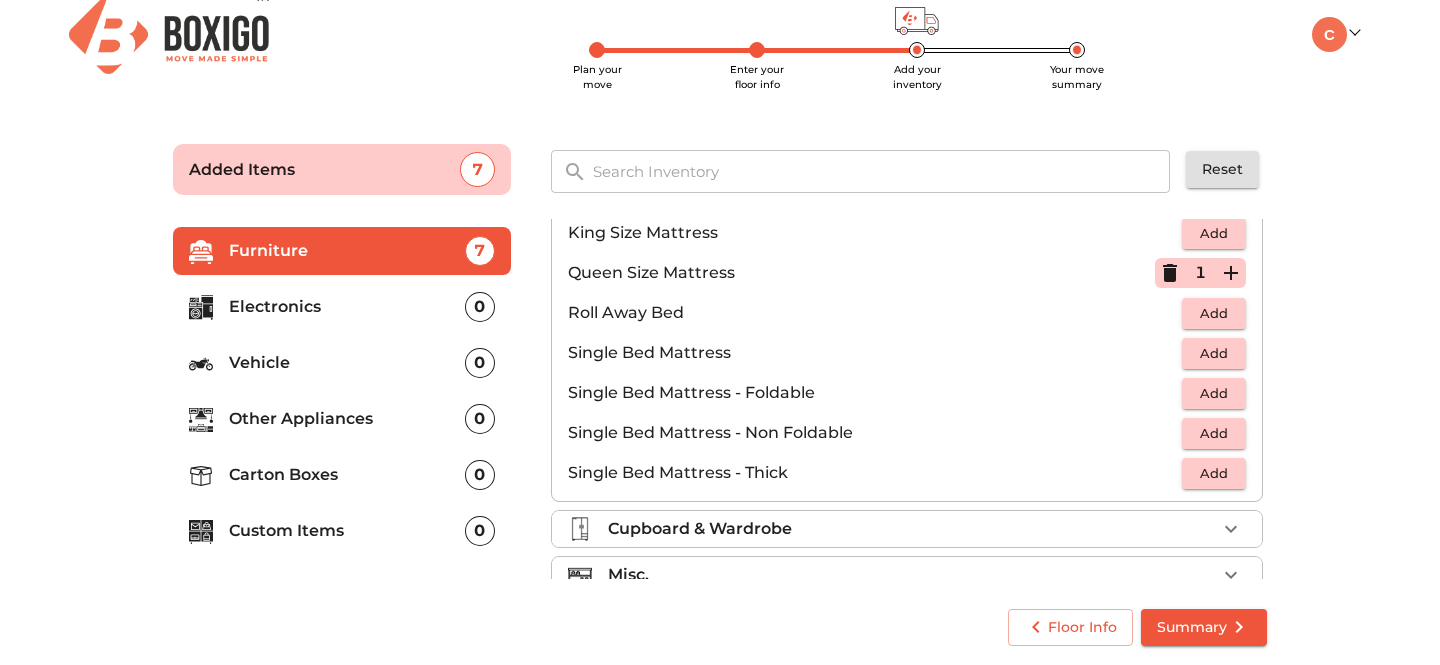 click on "Add" at bounding box center (1214, 353) 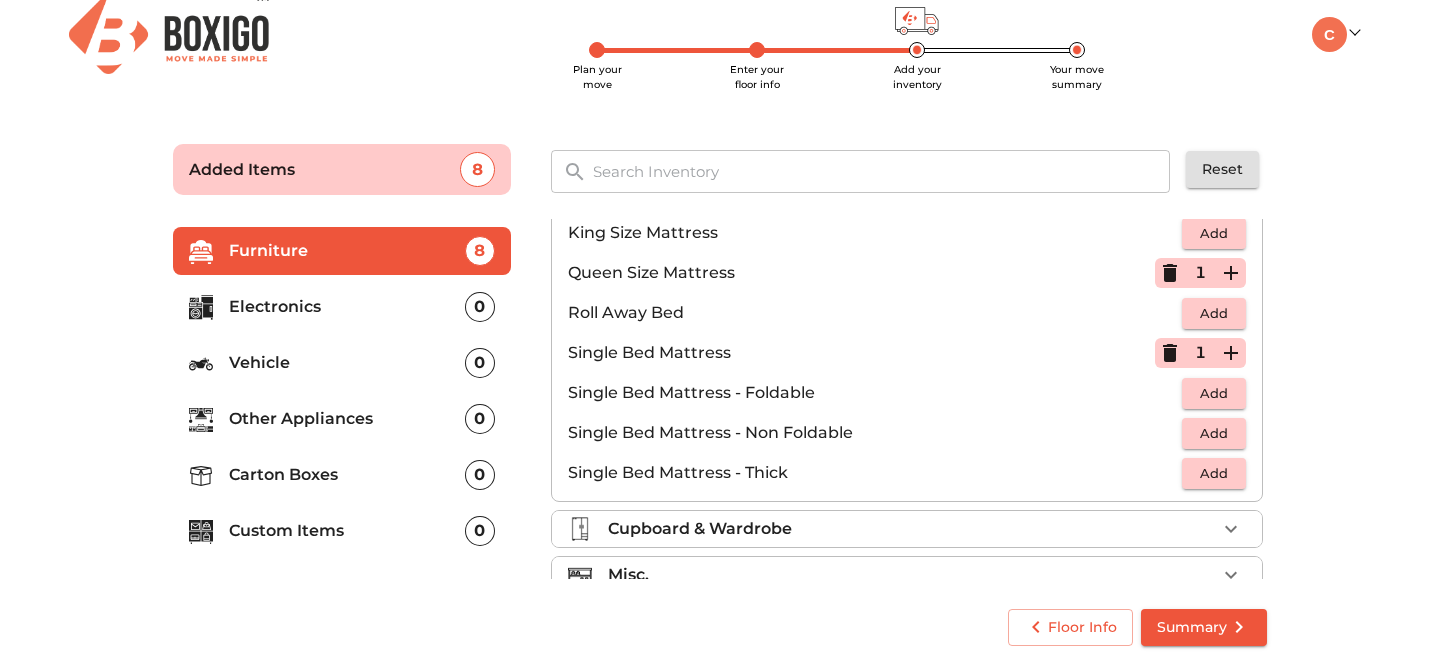 scroll, scrollTop: 395, scrollLeft: 0, axis: vertical 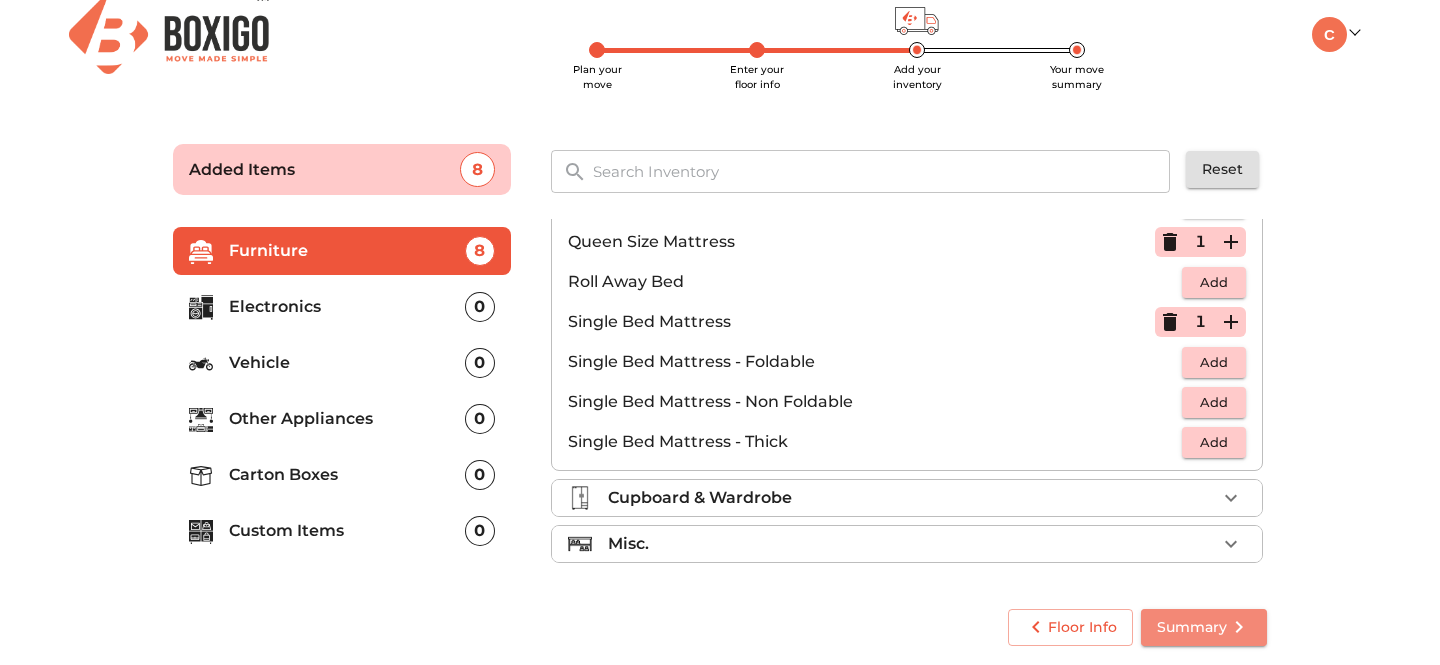 click on "Summary" at bounding box center [1204, 627] 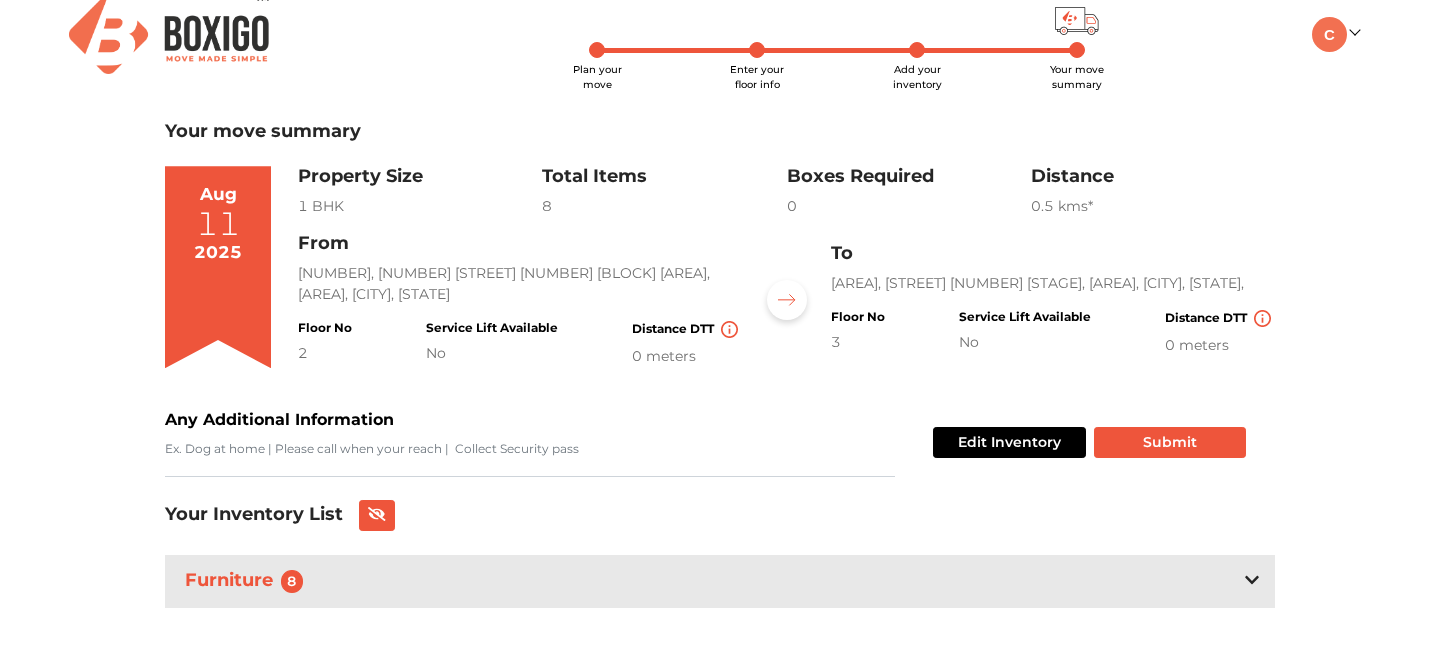 scroll, scrollTop: 34, scrollLeft: 0, axis: vertical 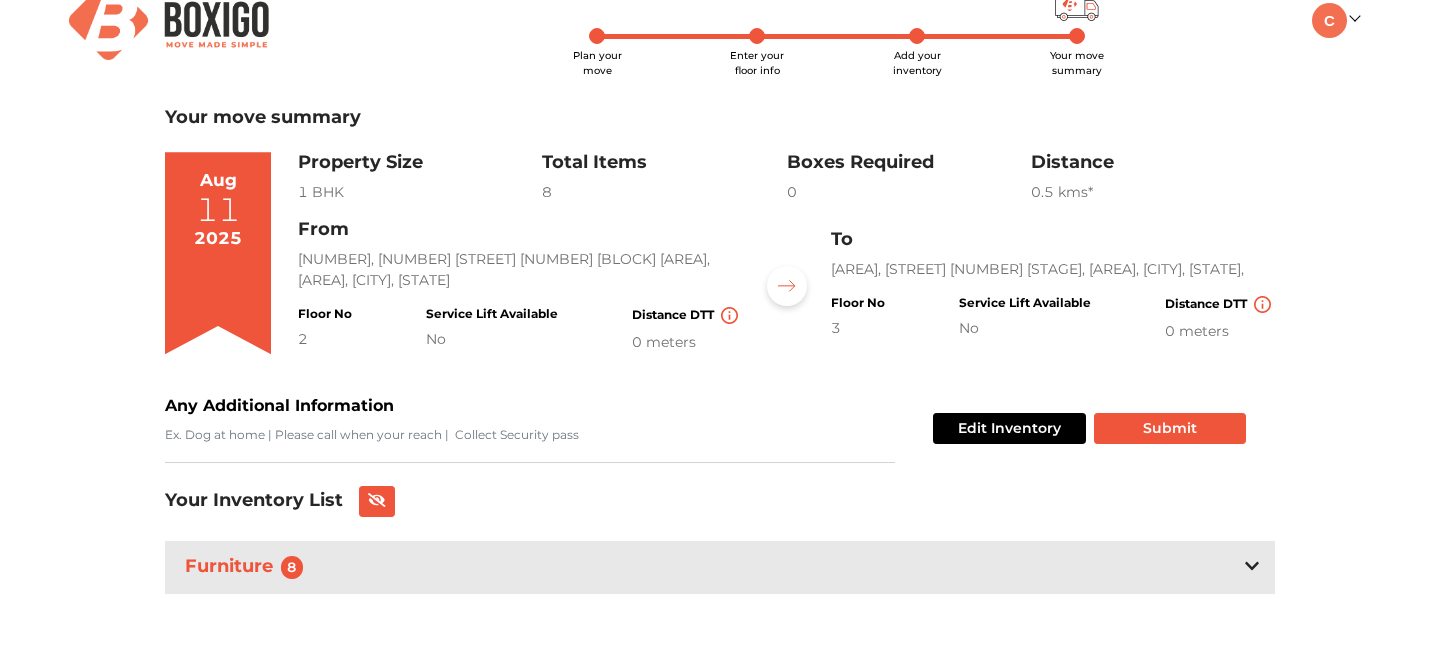 click 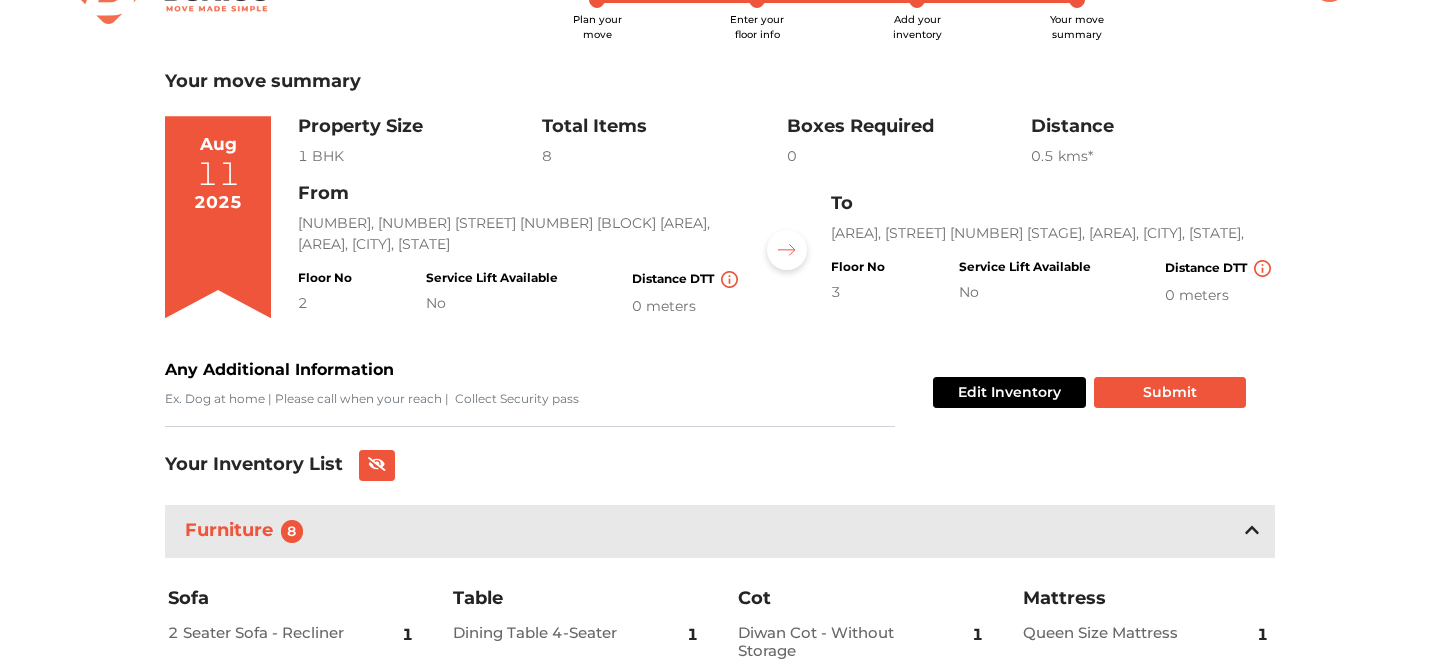 scroll, scrollTop: 0, scrollLeft: 0, axis: both 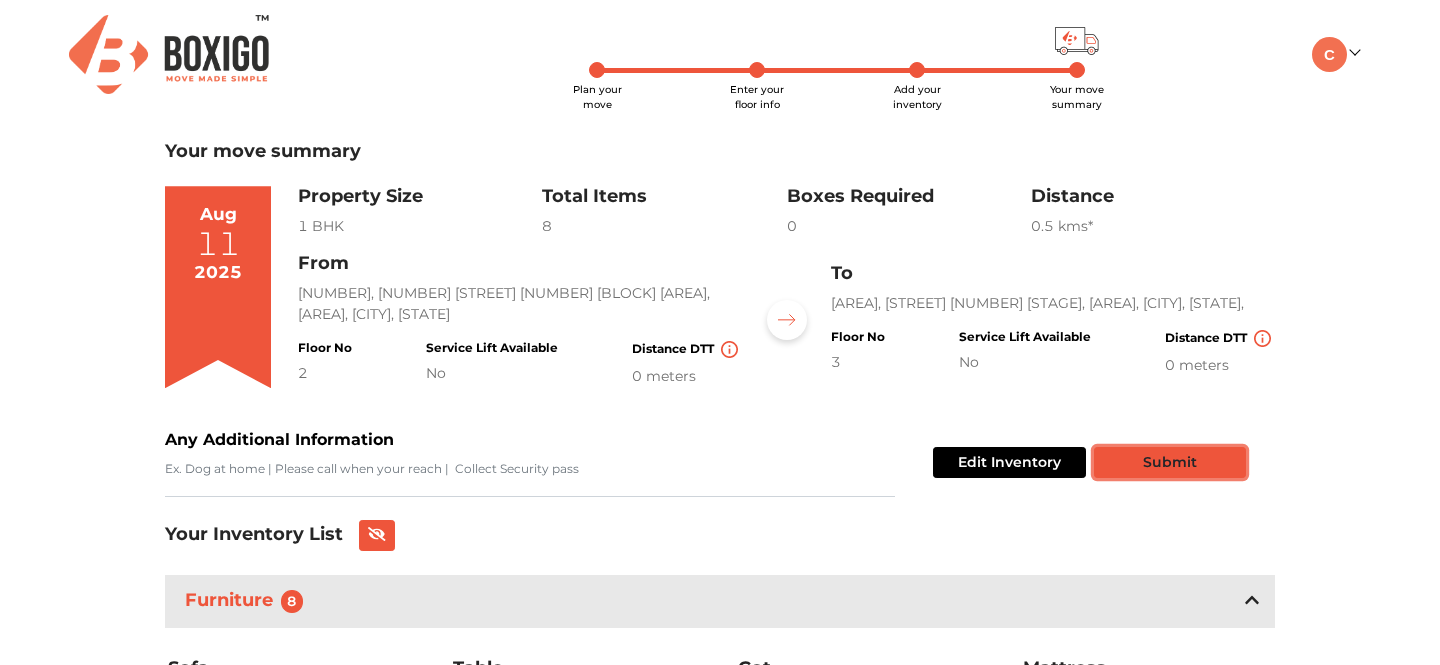 click on "Submit" at bounding box center (1170, 462) 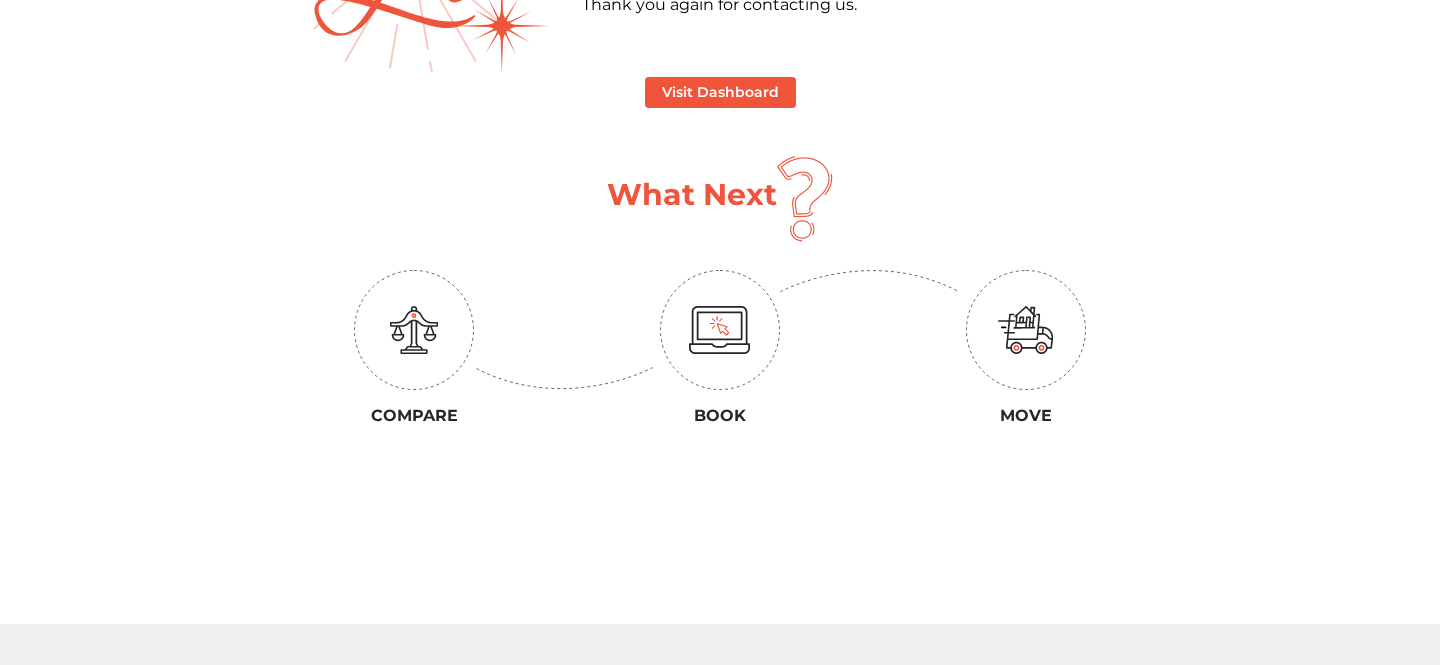 scroll, scrollTop: 312, scrollLeft: 0, axis: vertical 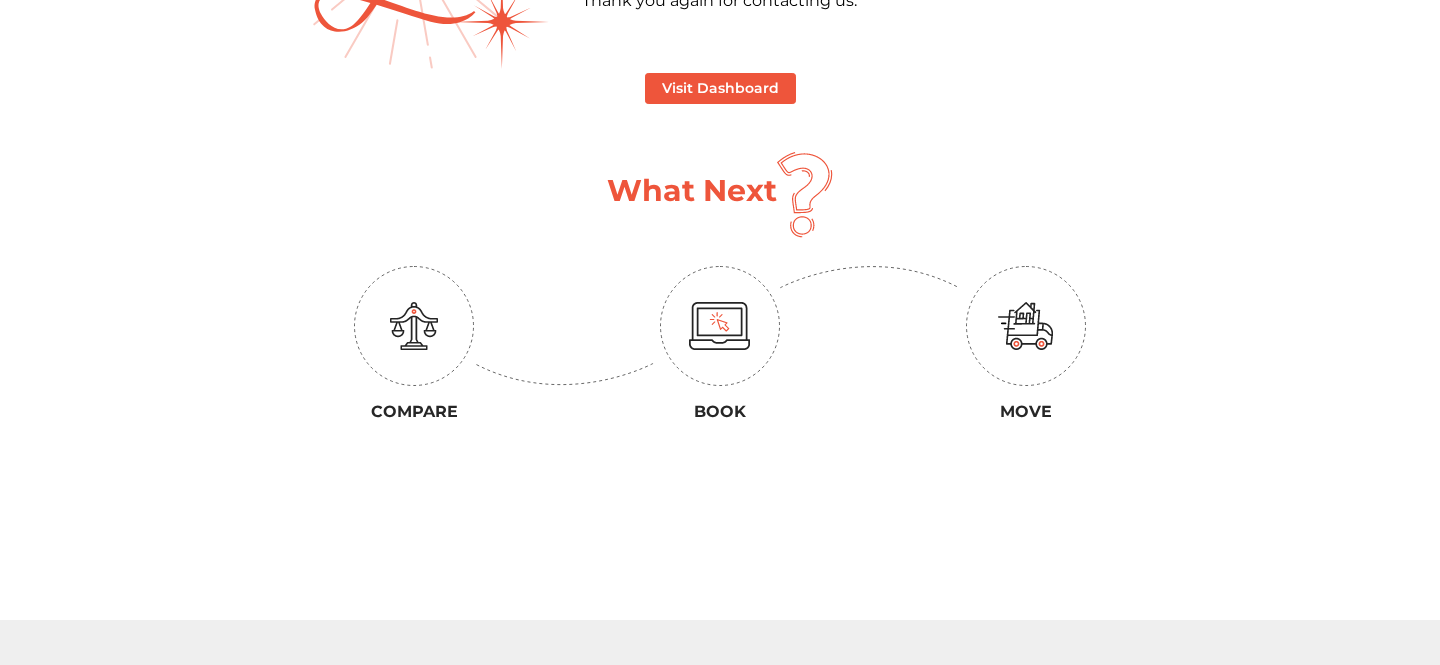 click at bounding box center [414, 326] 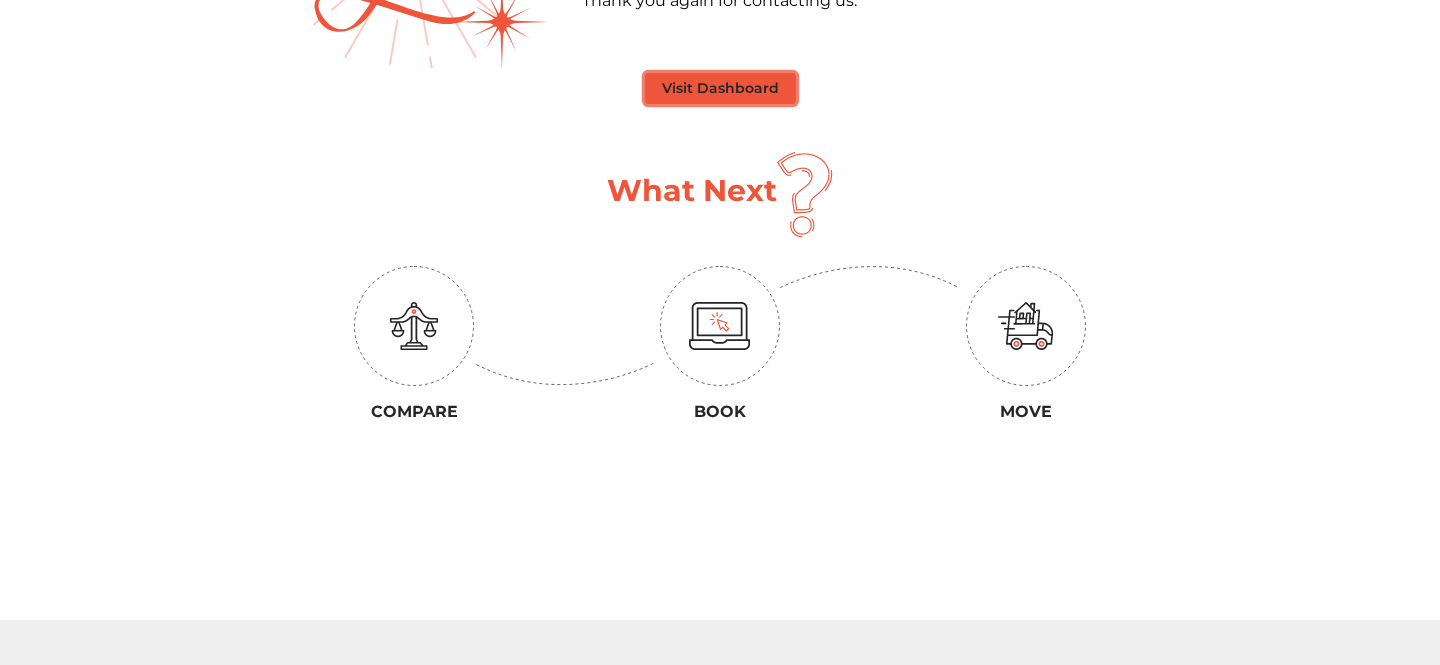 click on "Visit Dashboard" at bounding box center (720, 88) 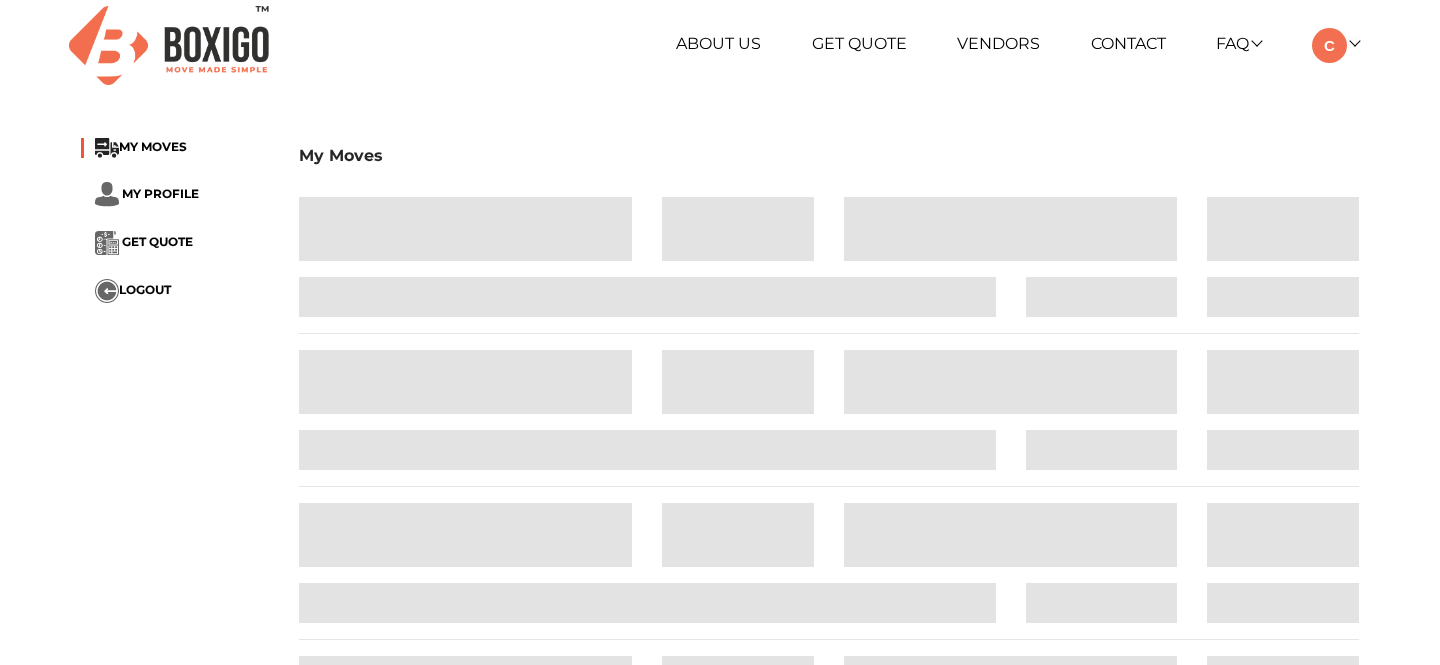 scroll, scrollTop: 0, scrollLeft: 0, axis: both 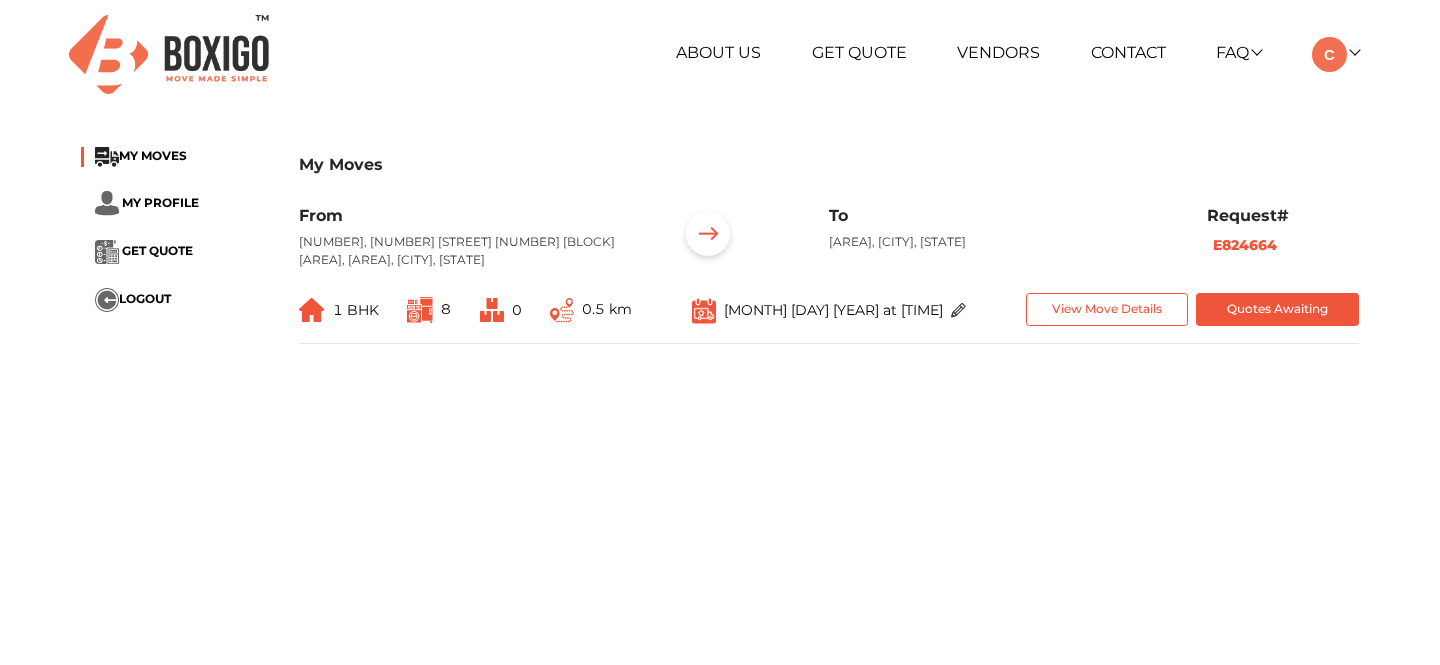 click at bounding box center (312, 310) 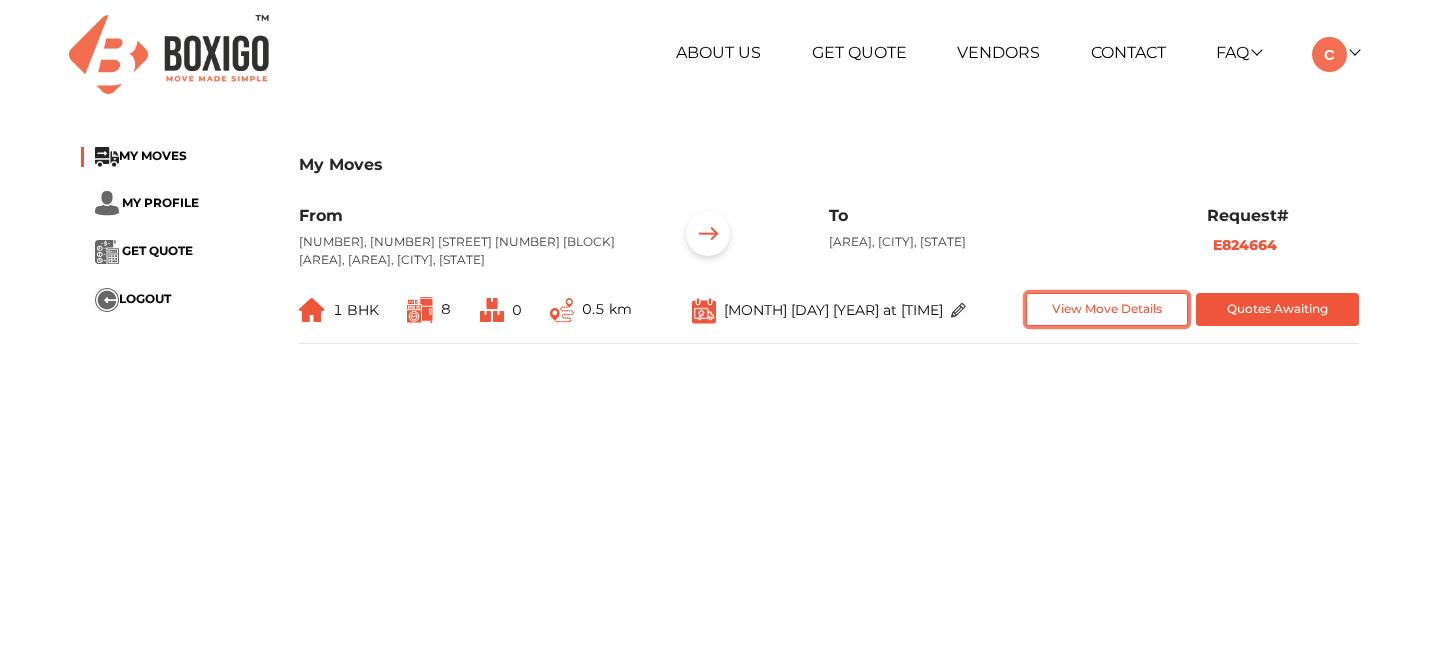 click on "View Move Details" at bounding box center [1107, 309] 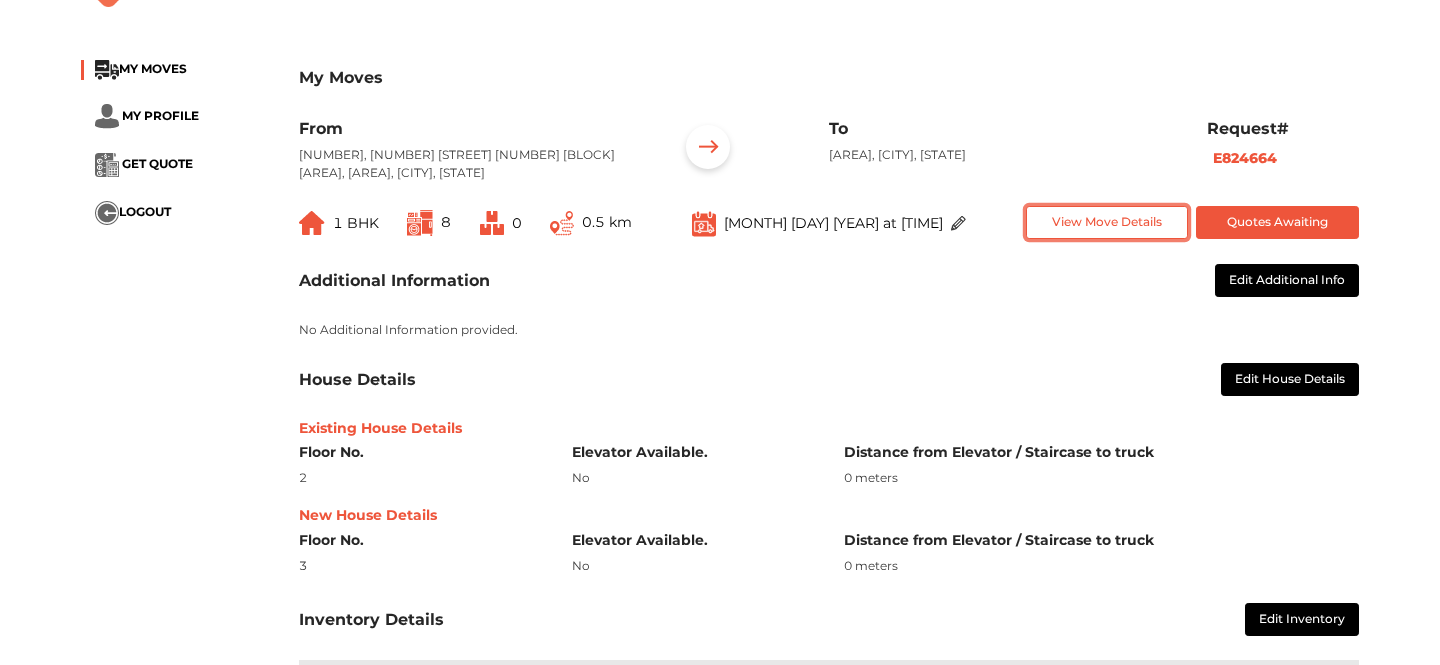 scroll, scrollTop: 79, scrollLeft: 0, axis: vertical 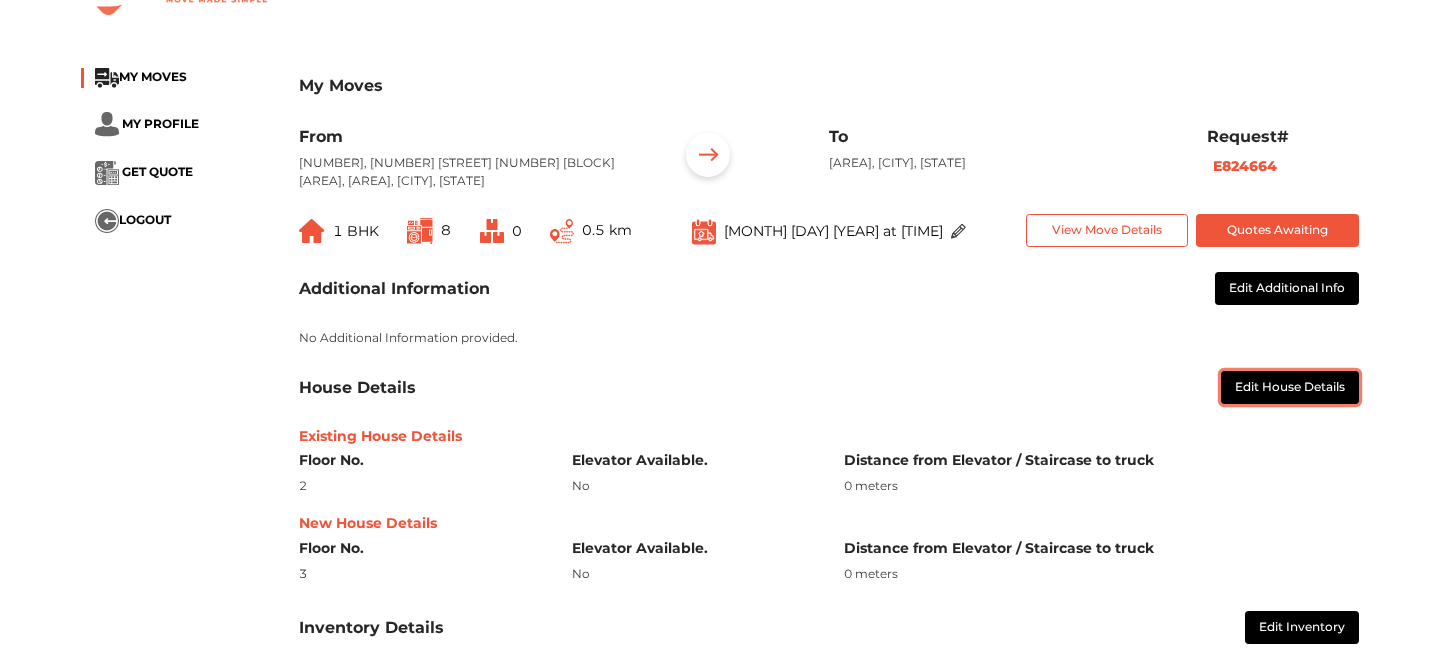 click on "Edit House Details" at bounding box center (1290, 387) 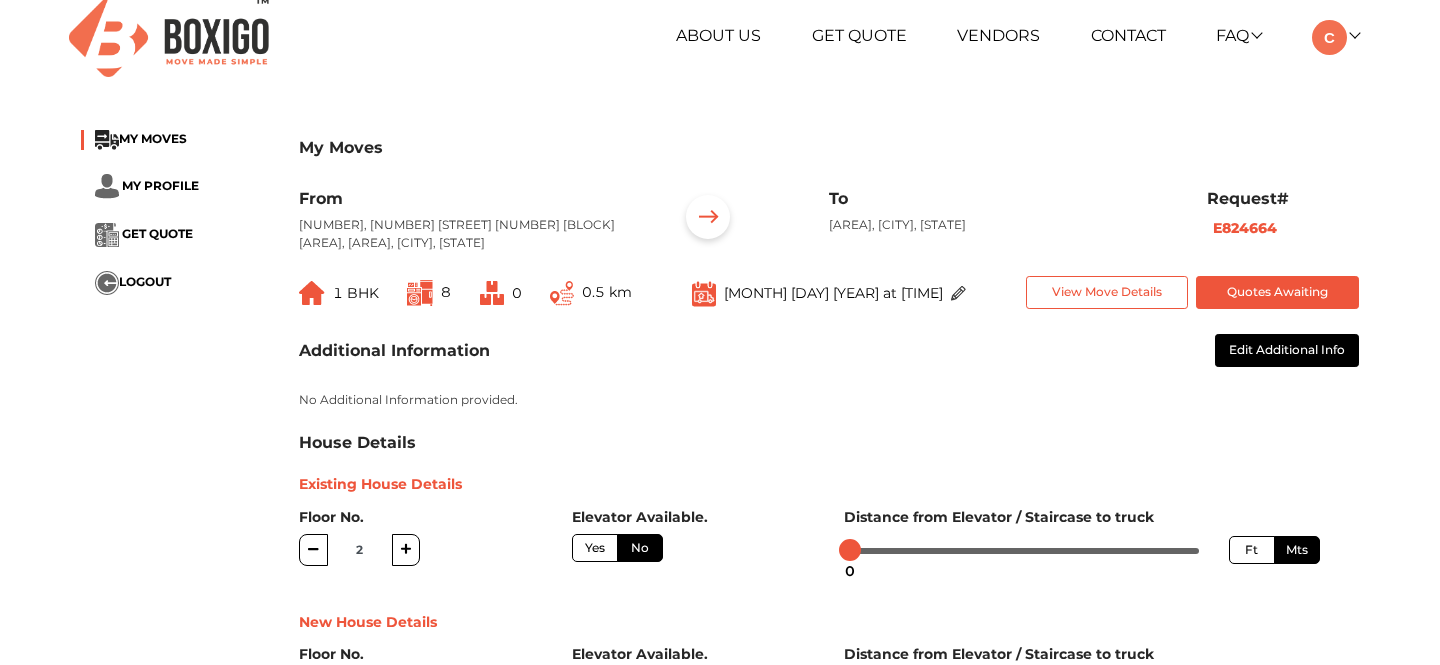 scroll, scrollTop: 19, scrollLeft: 0, axis: vertical 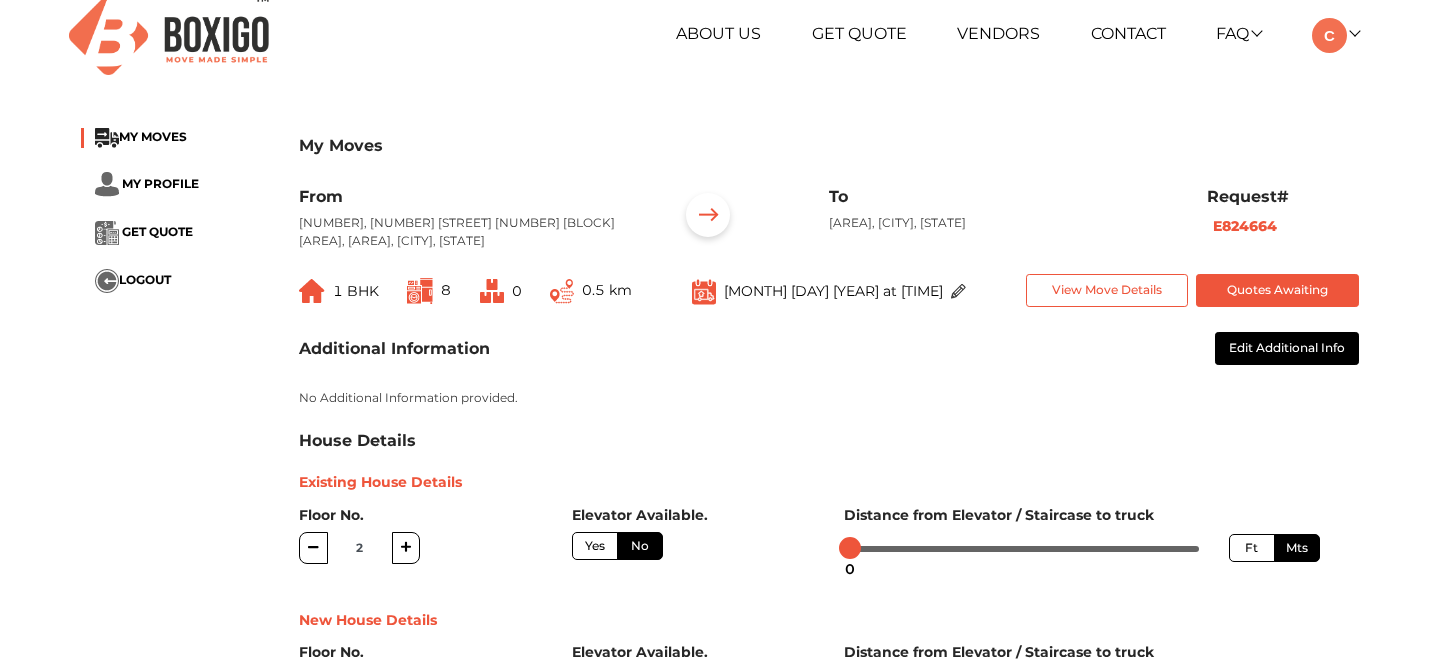 click at bounding box center (420, 291) 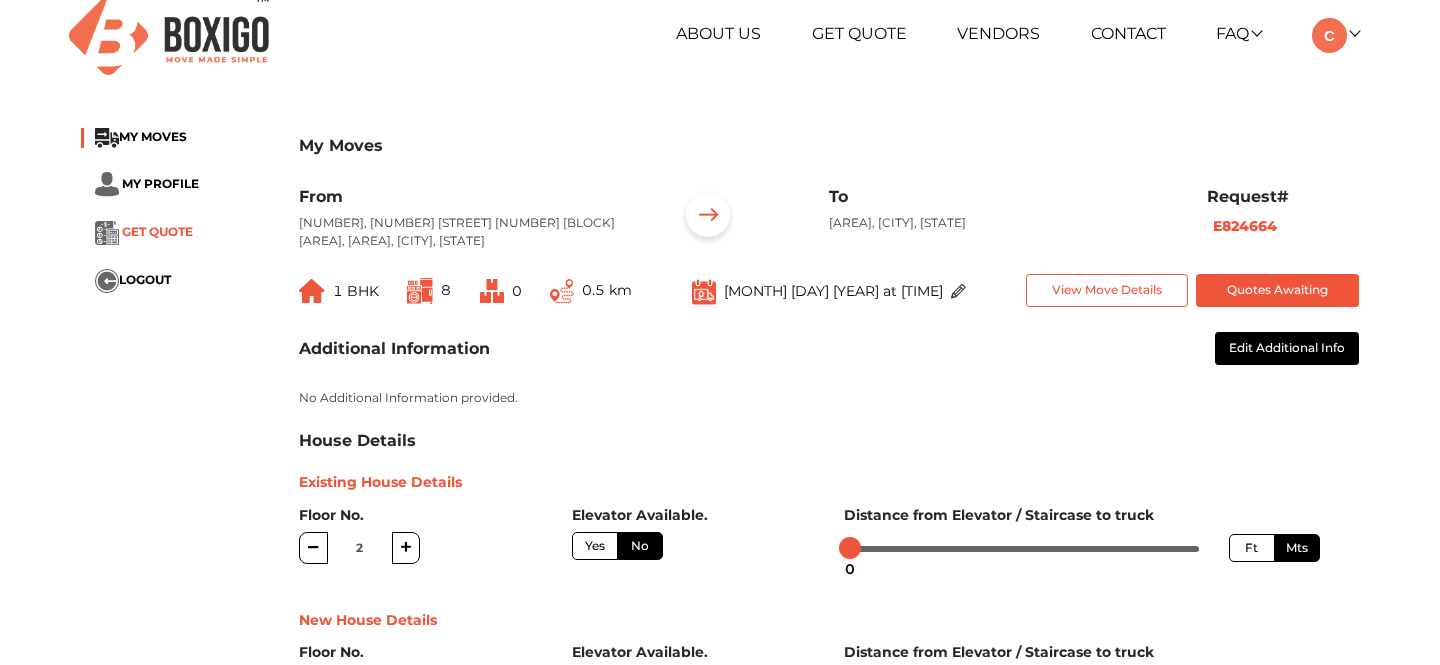 click on "GET QUOTE" at bounding box center (157, 231) 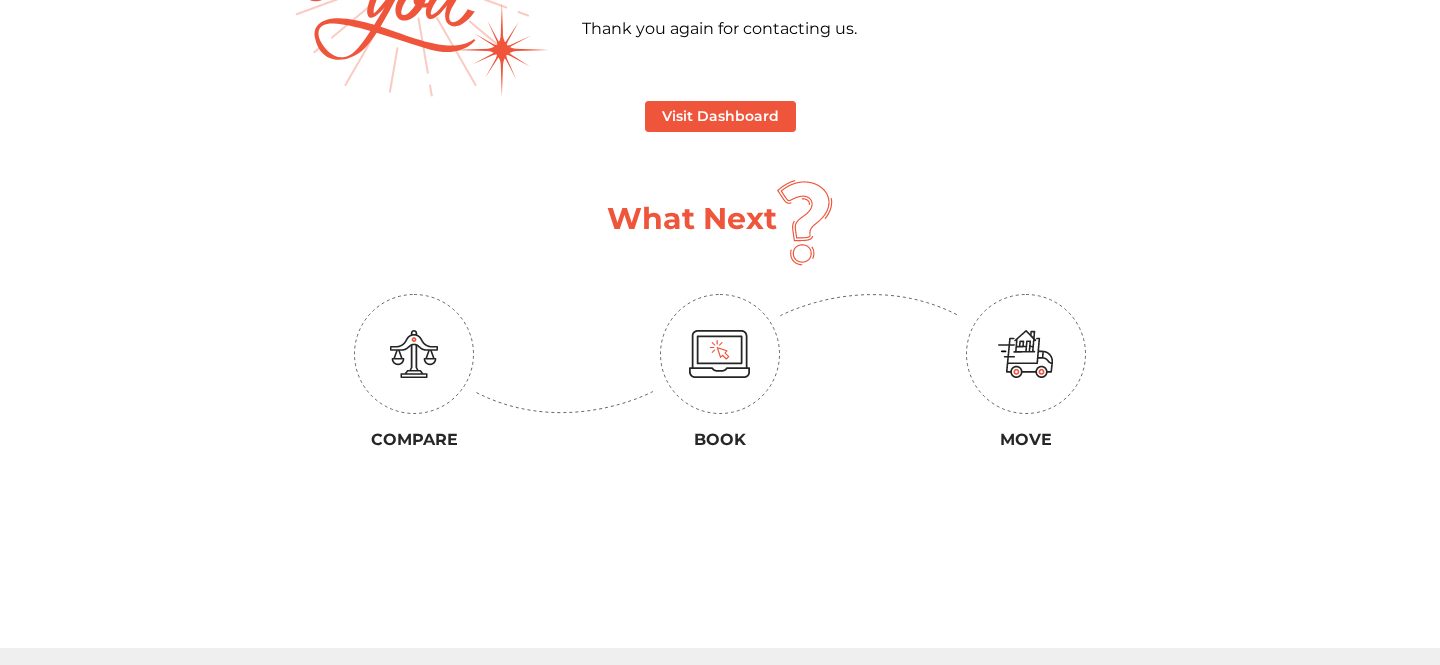 scroll, scrollTop: 312, scrollLeft: 0, axis: vertical 